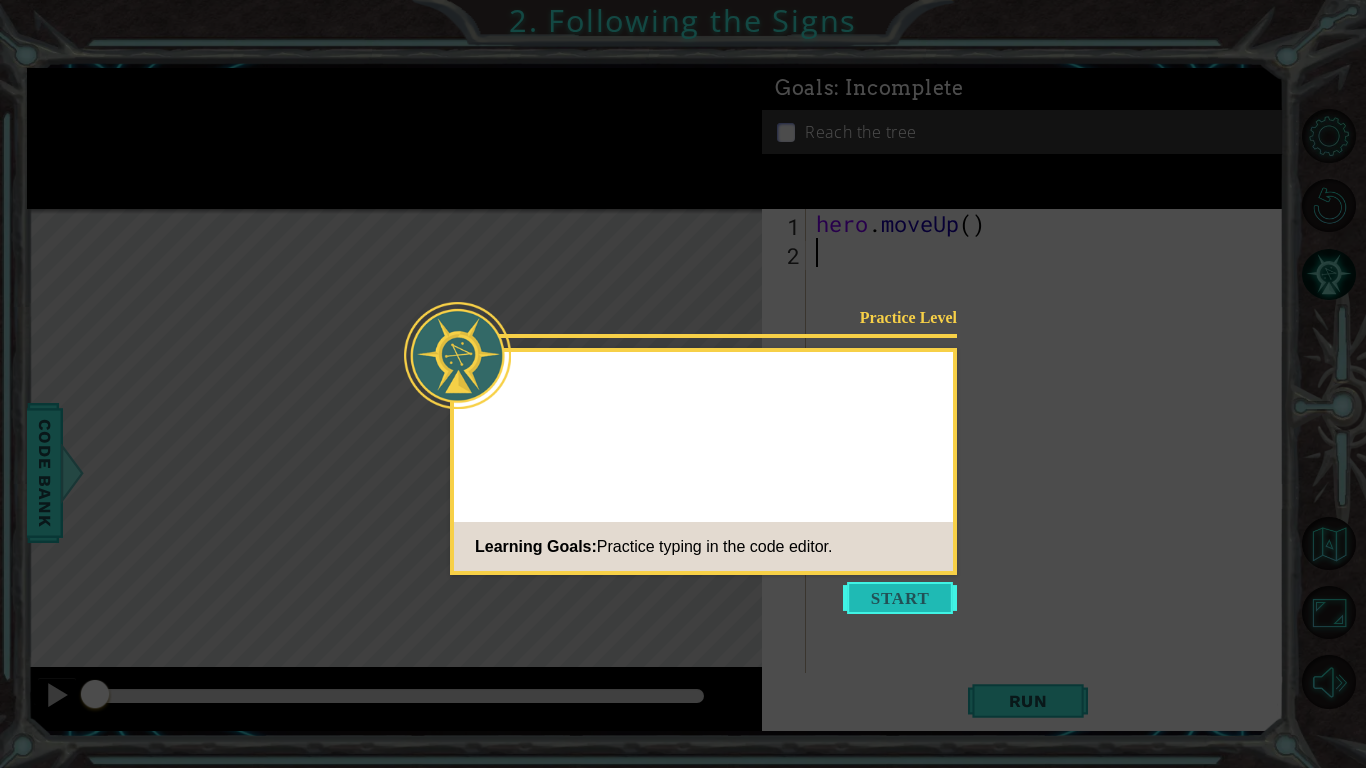 scroll, scrollTop: 0, scrollLeft: 0, axis: both 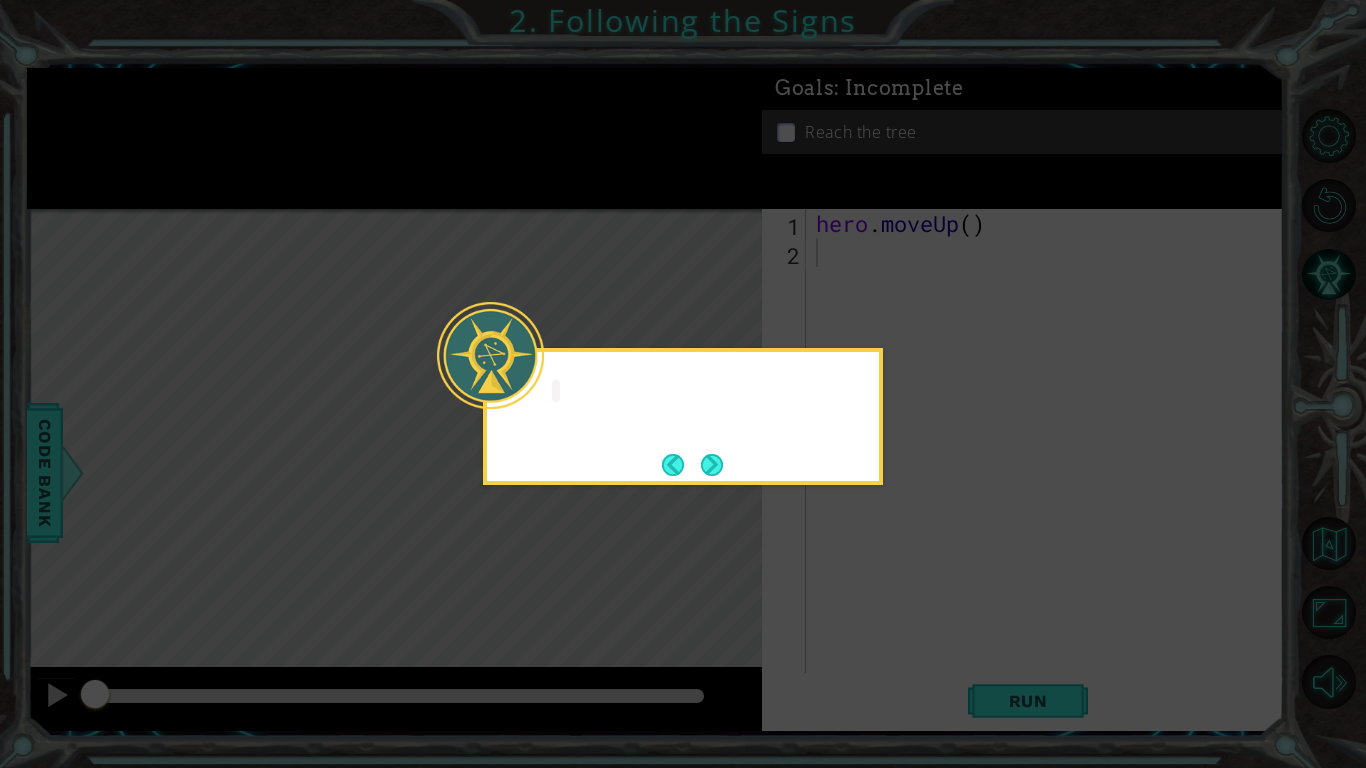click 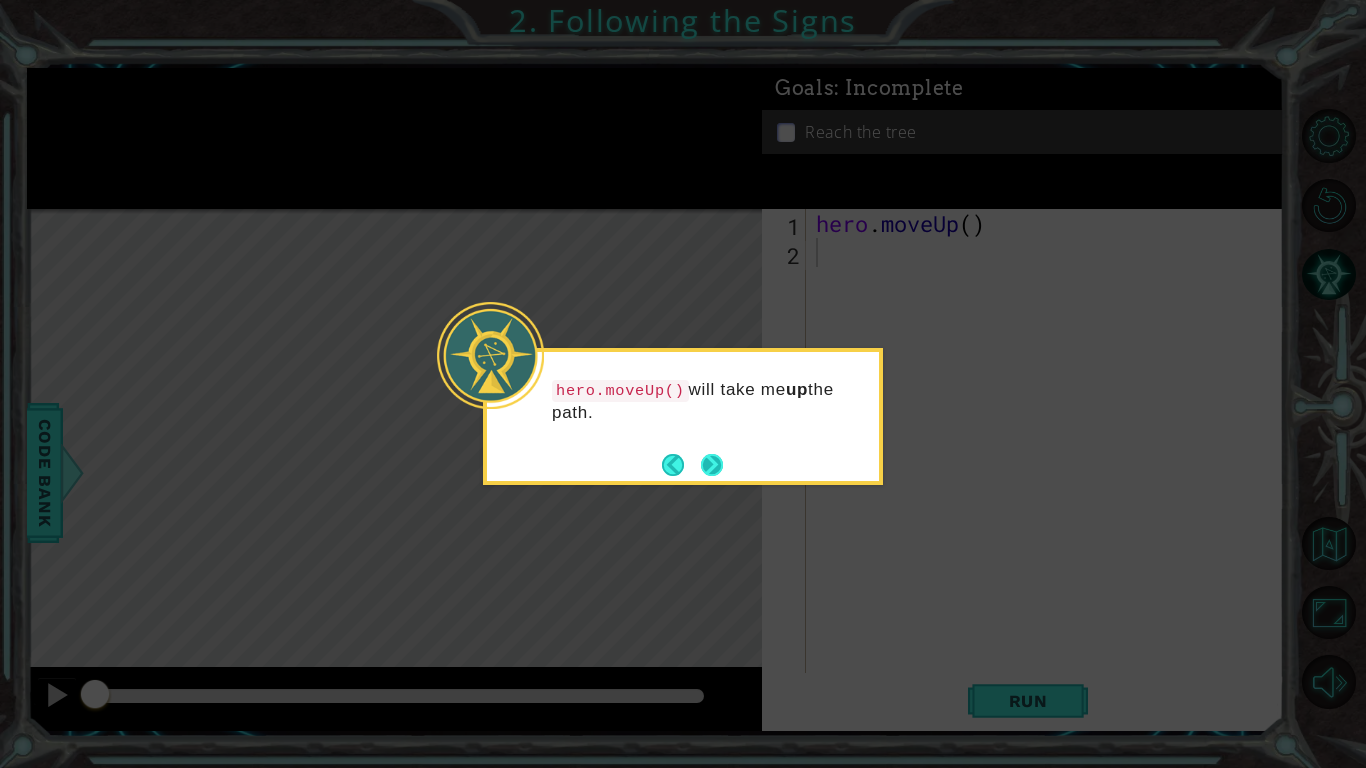 click at bounding box center [712, 465] 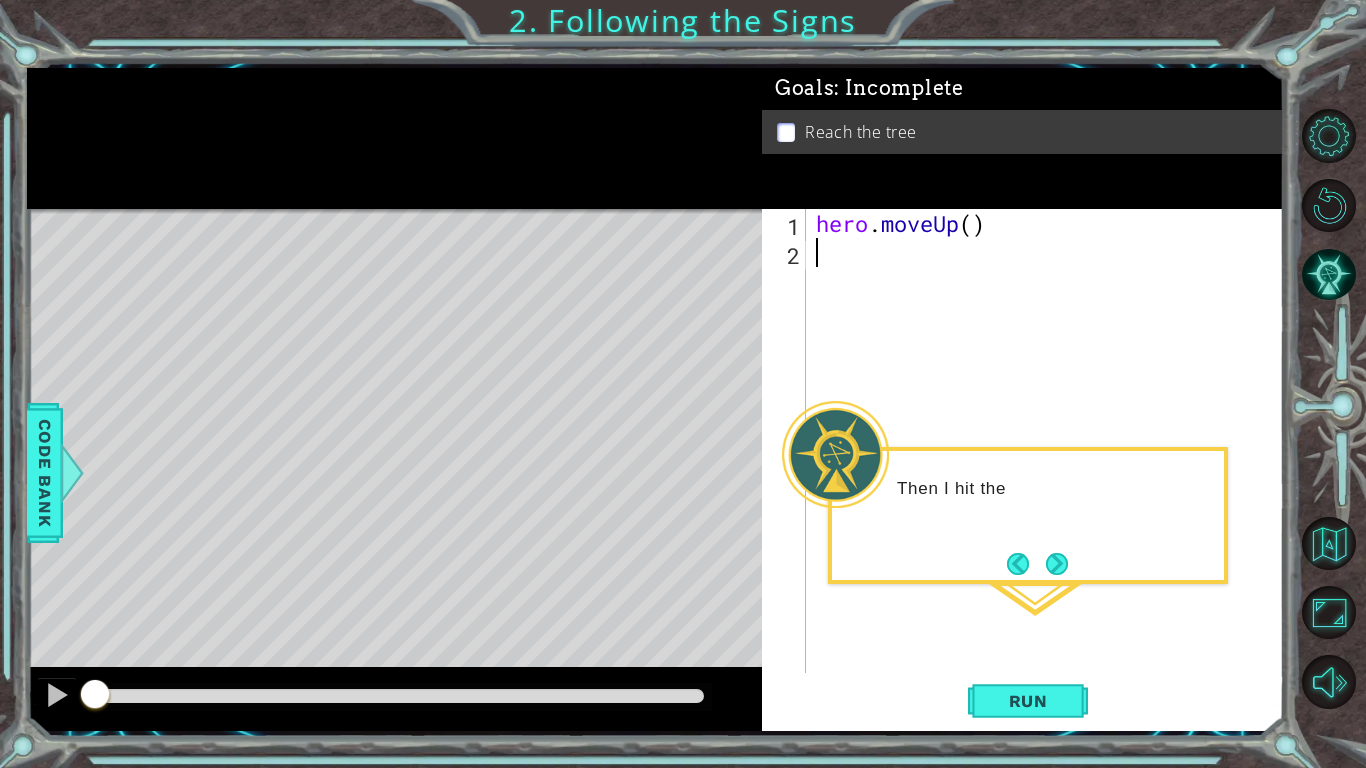 click on "hero . moveUp ( )" at bounding box center [1050, 470] 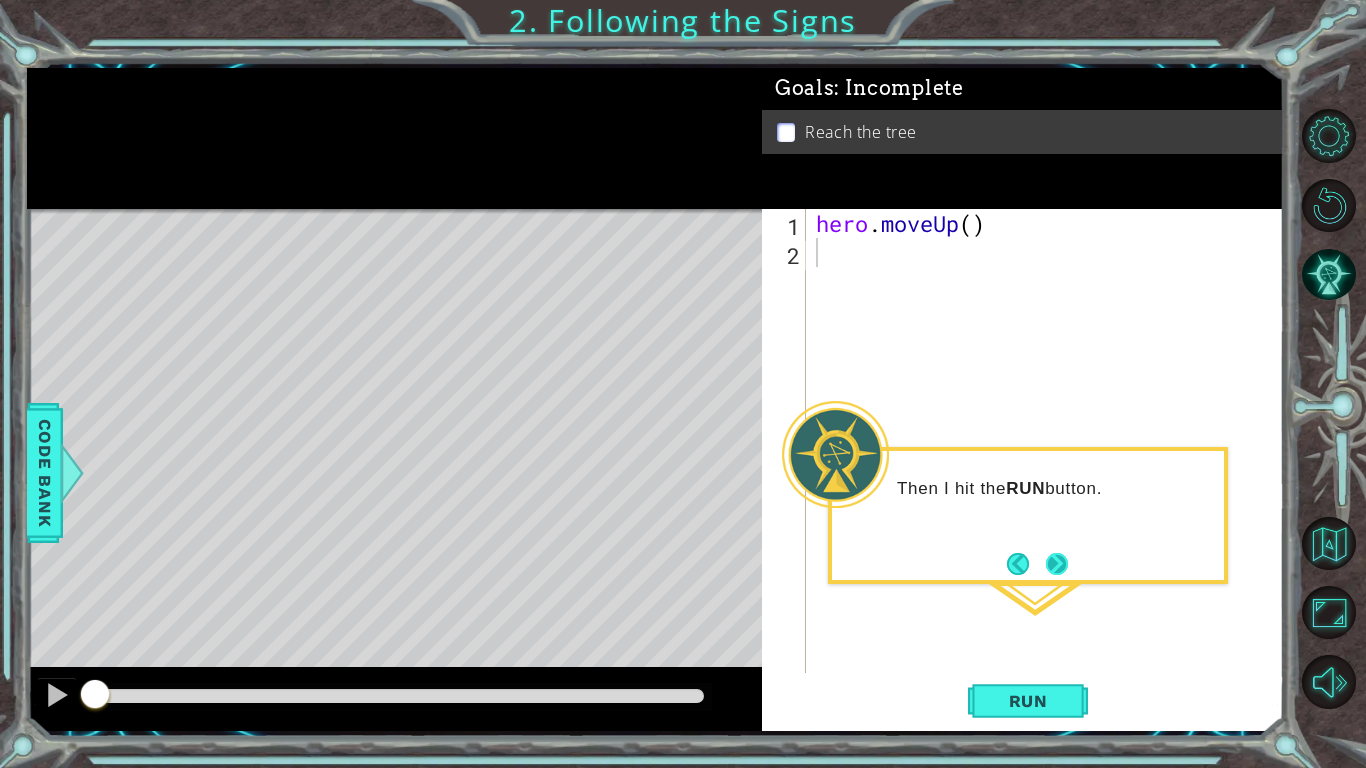 click at bounding box center (1057, 564) 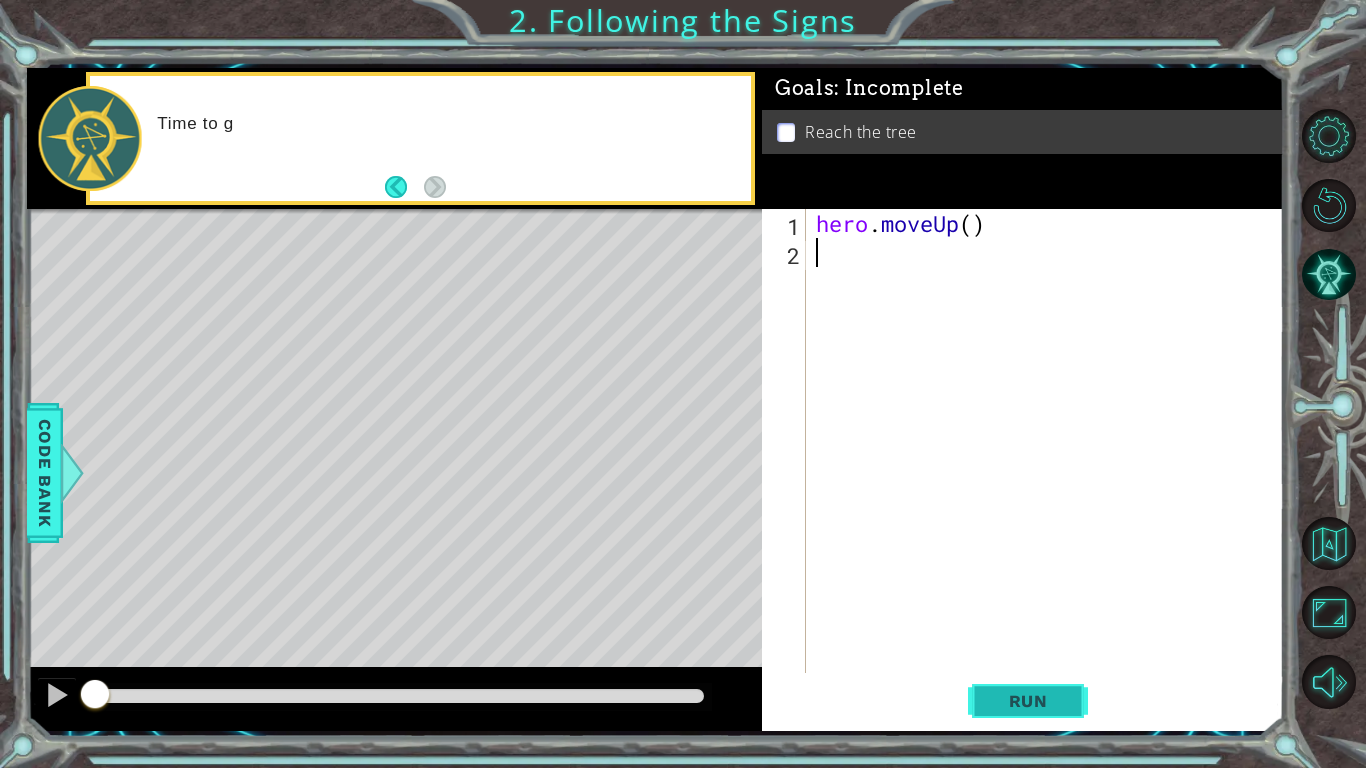 click on "Run" at bounding box center [1028, 701] 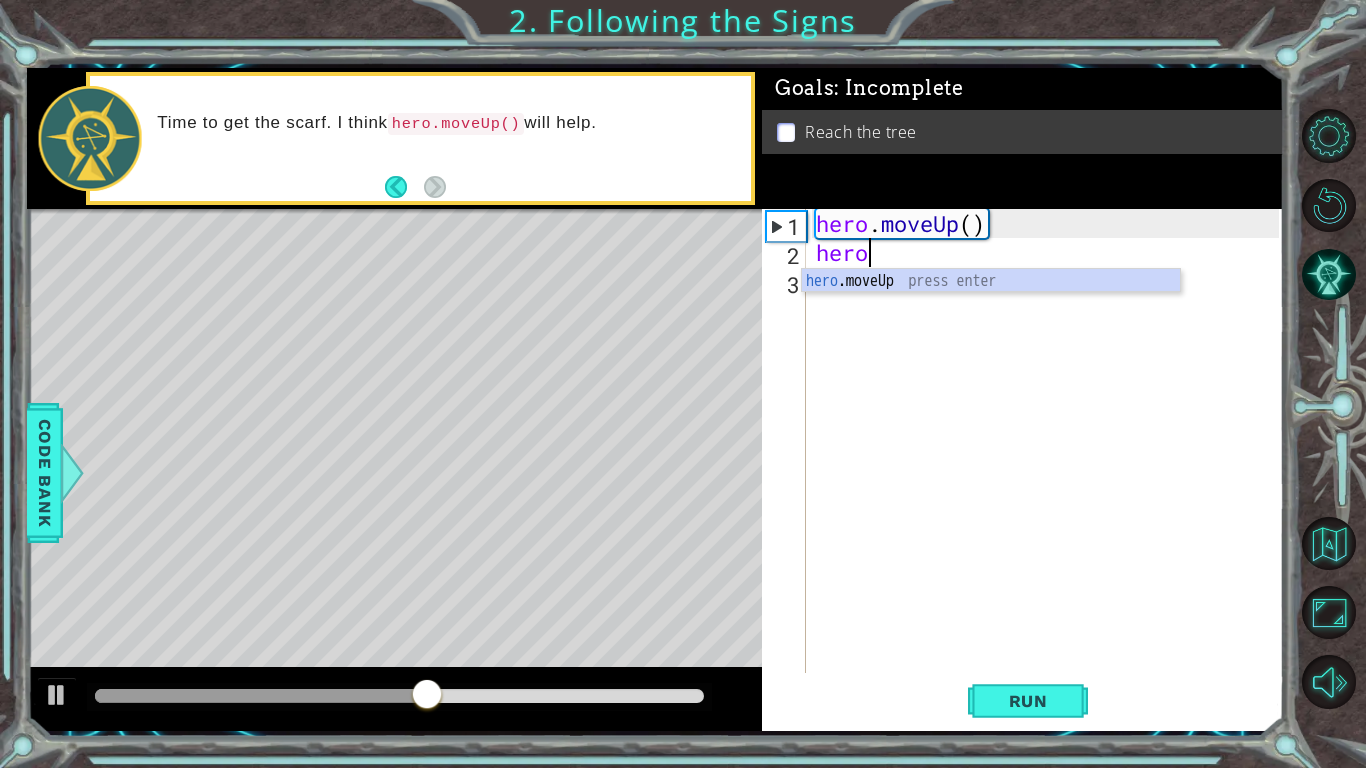 type on "hero." 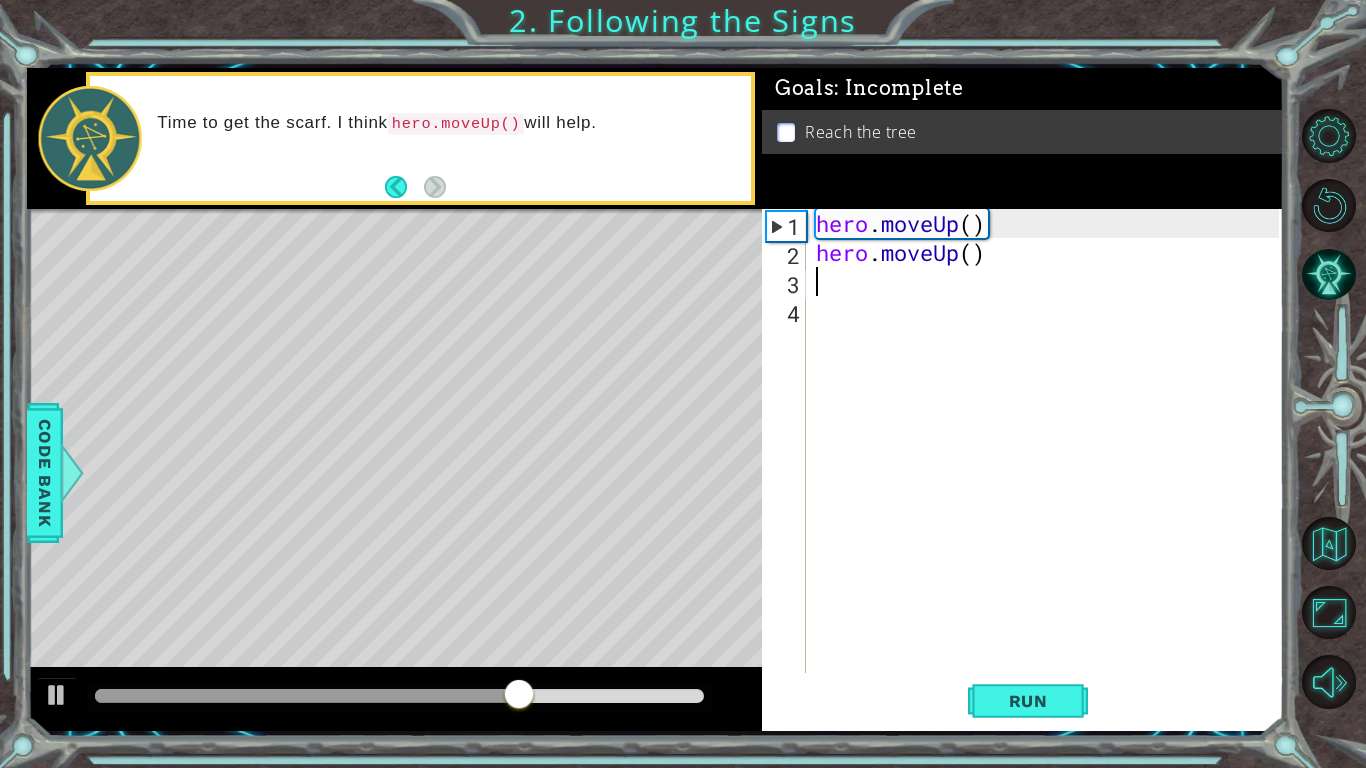 scroll, scrollTop: 0, scrollLeft: 0, axis: both 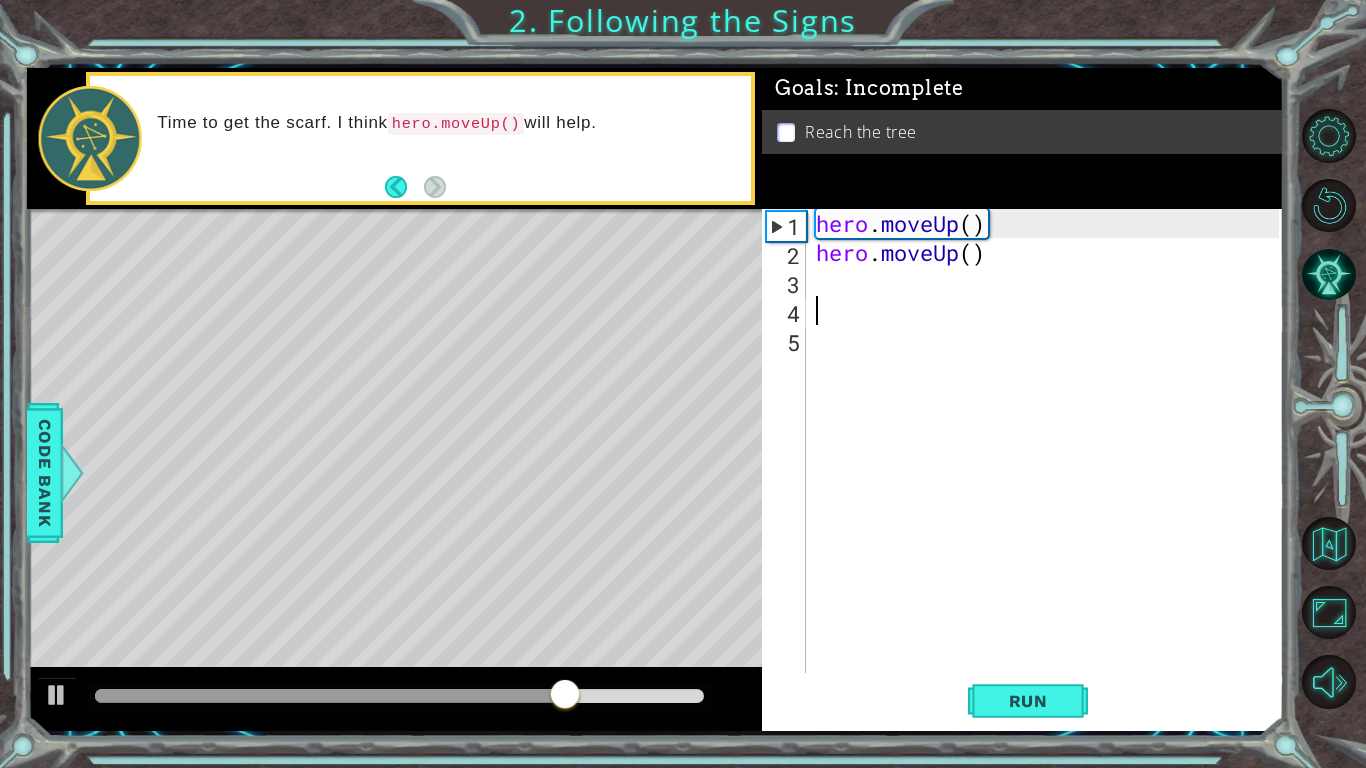 type on "\" 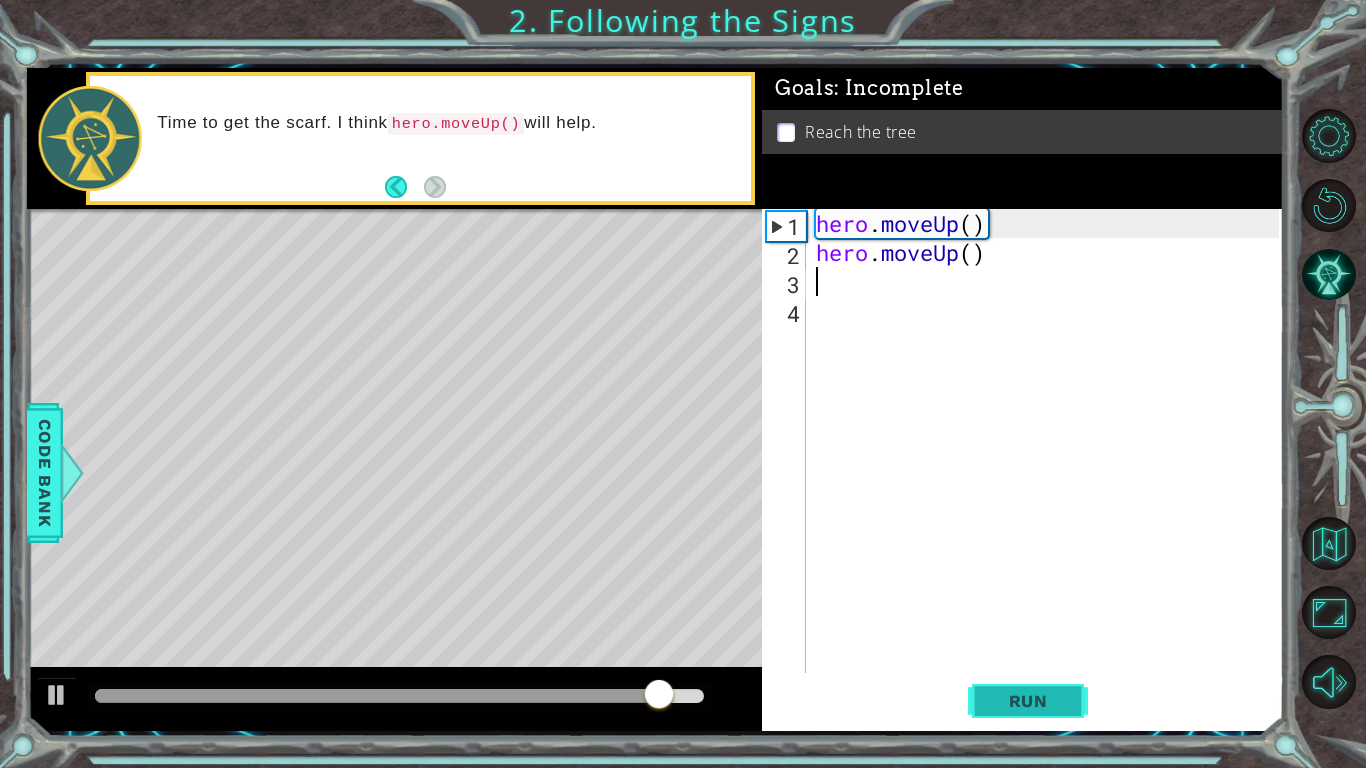 click on "Run" at bounding box center [1028, 701] 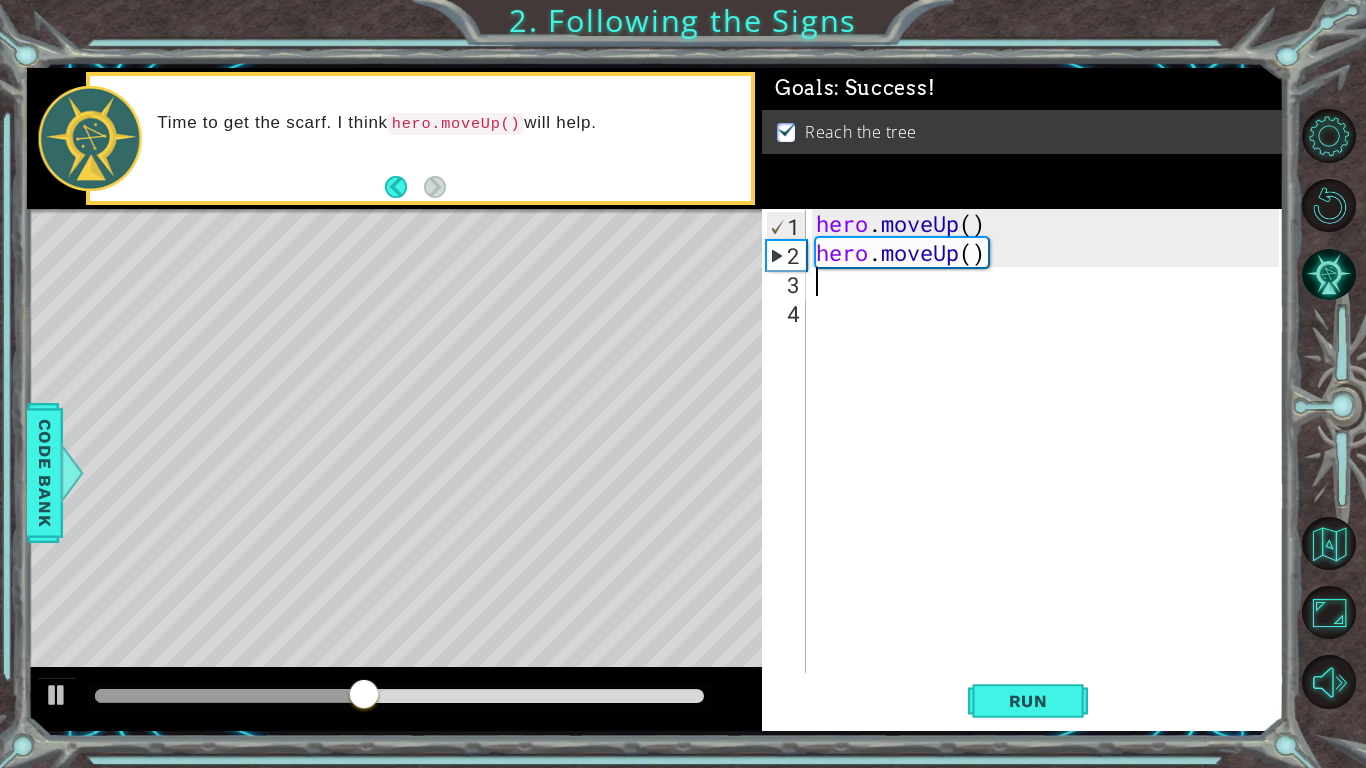 click at bounding box center [489, 503] 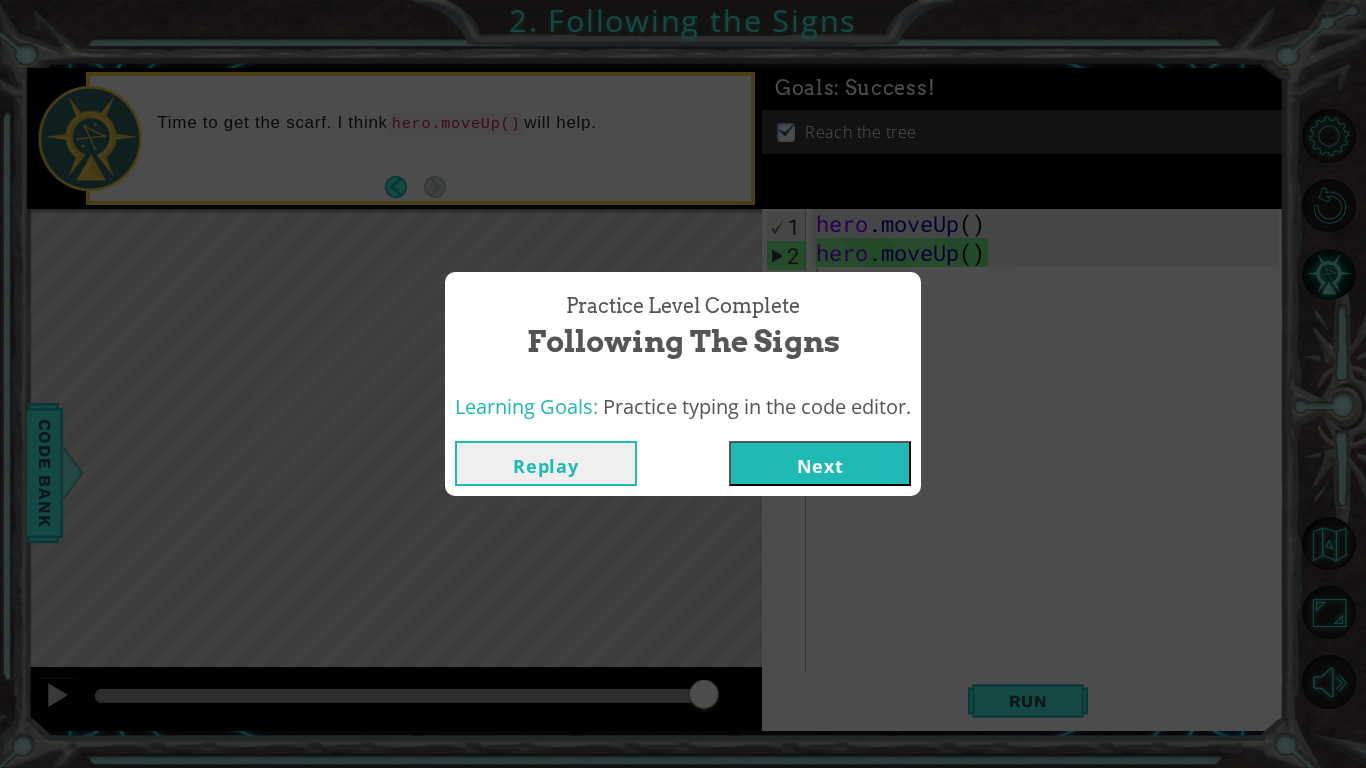click on "Next" at bounding box center (820, 463) 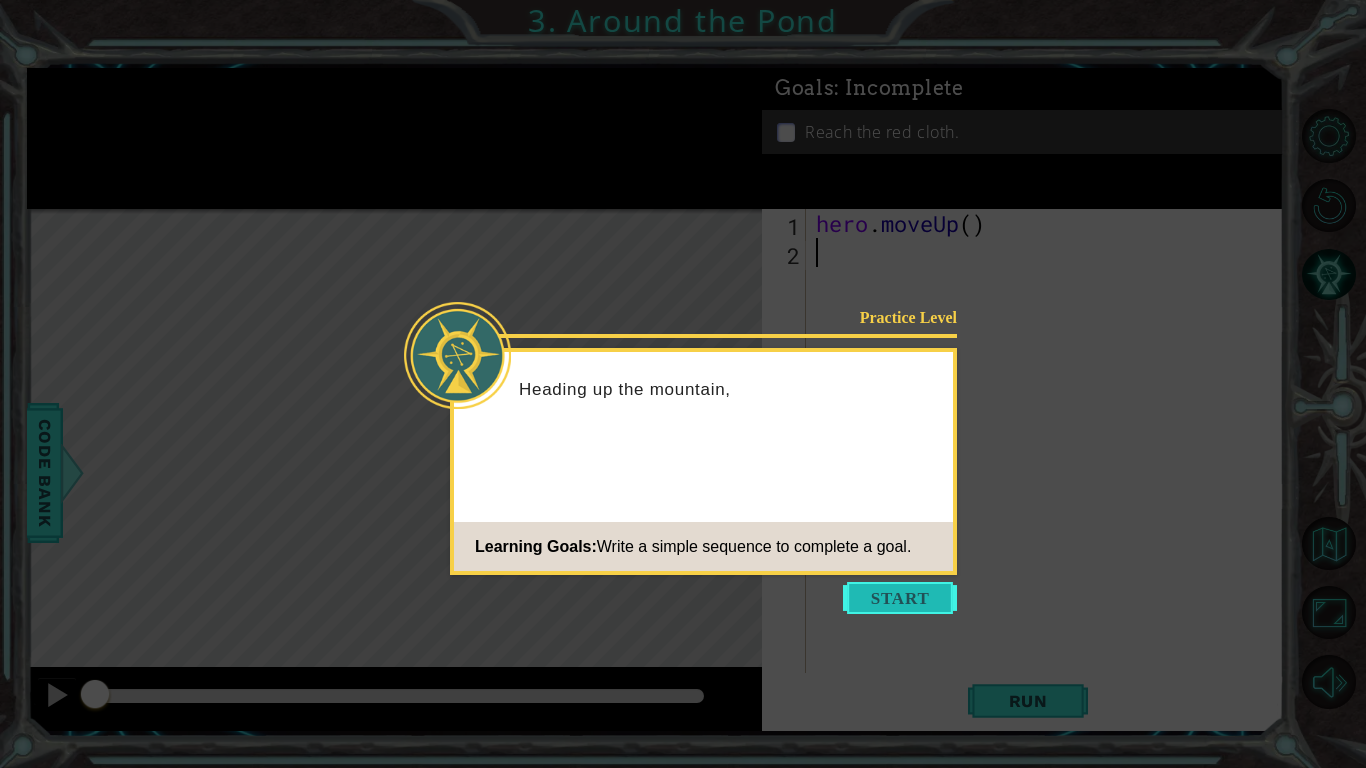 click at bounding box center [900, 598] 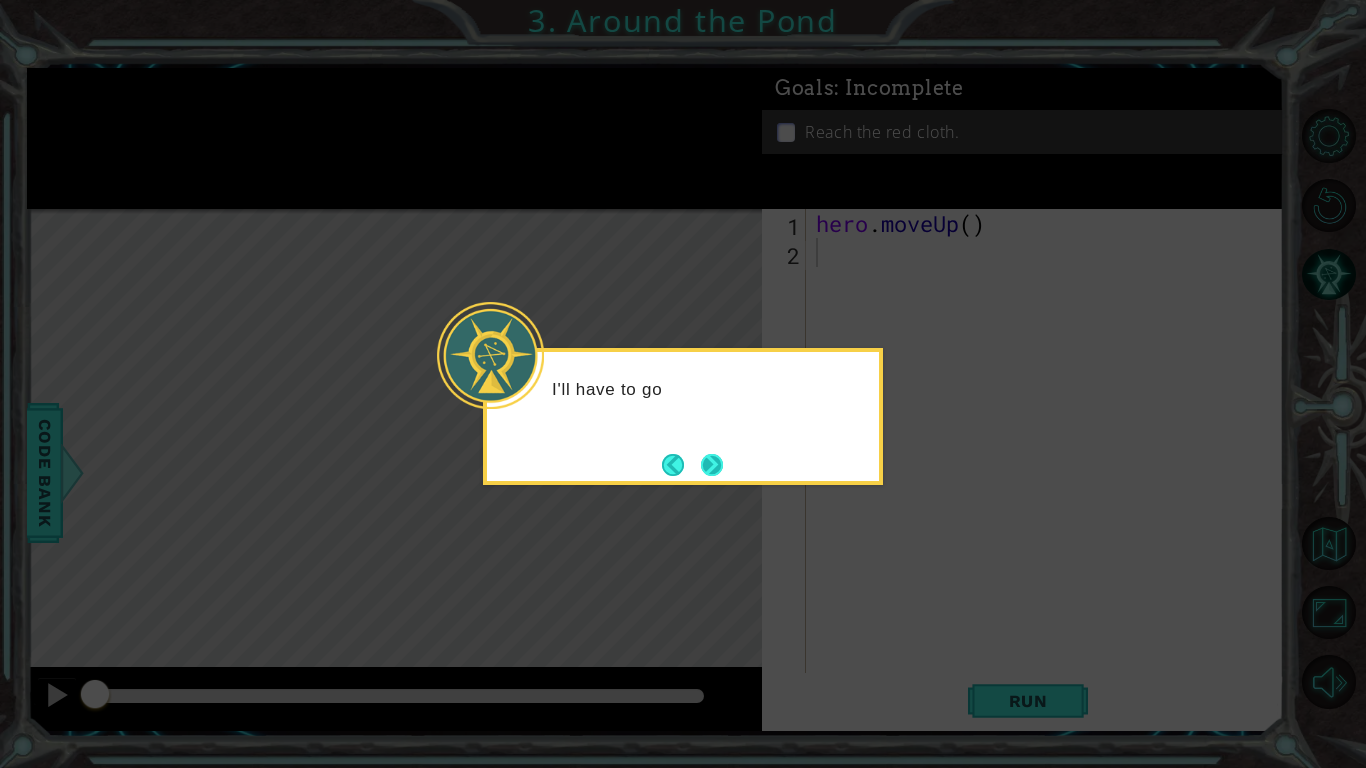 click at bounding box center (712, 465) 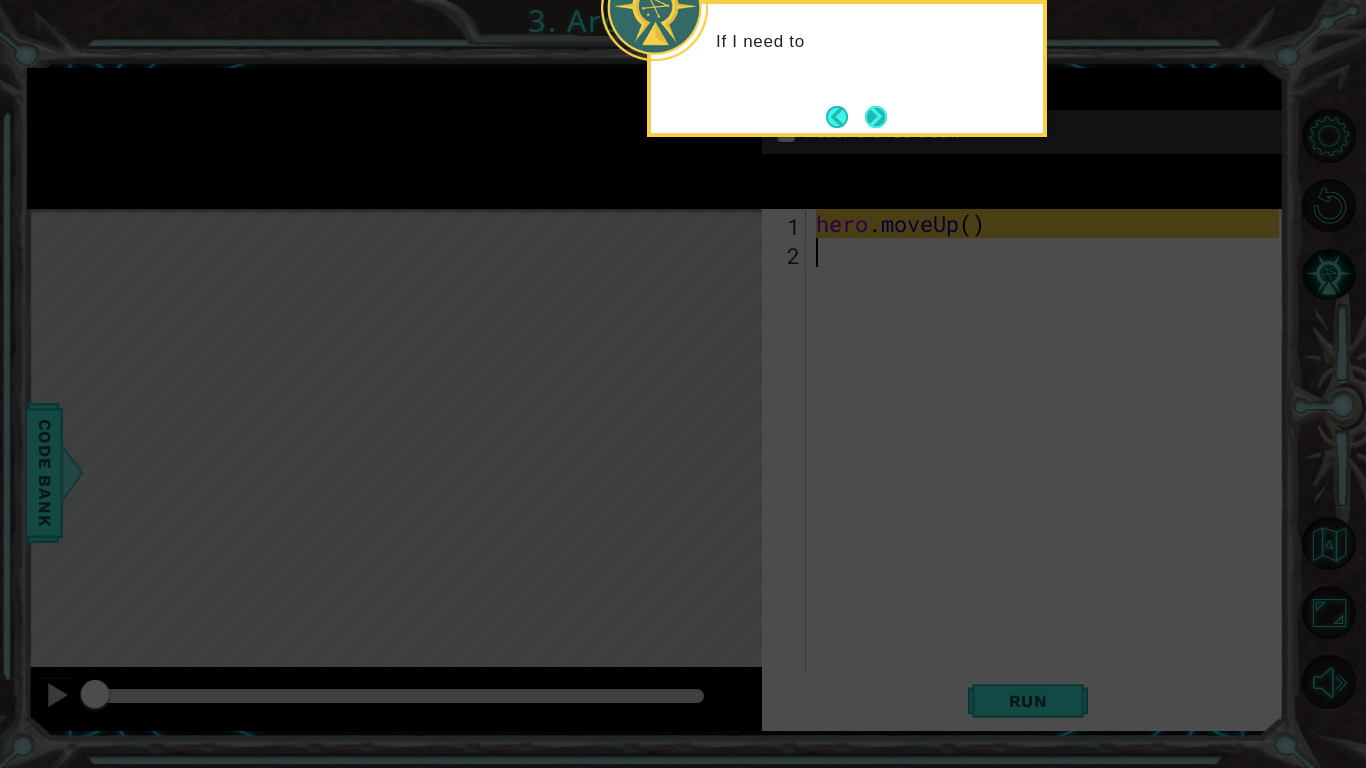 click at bounding box center [876, 117] 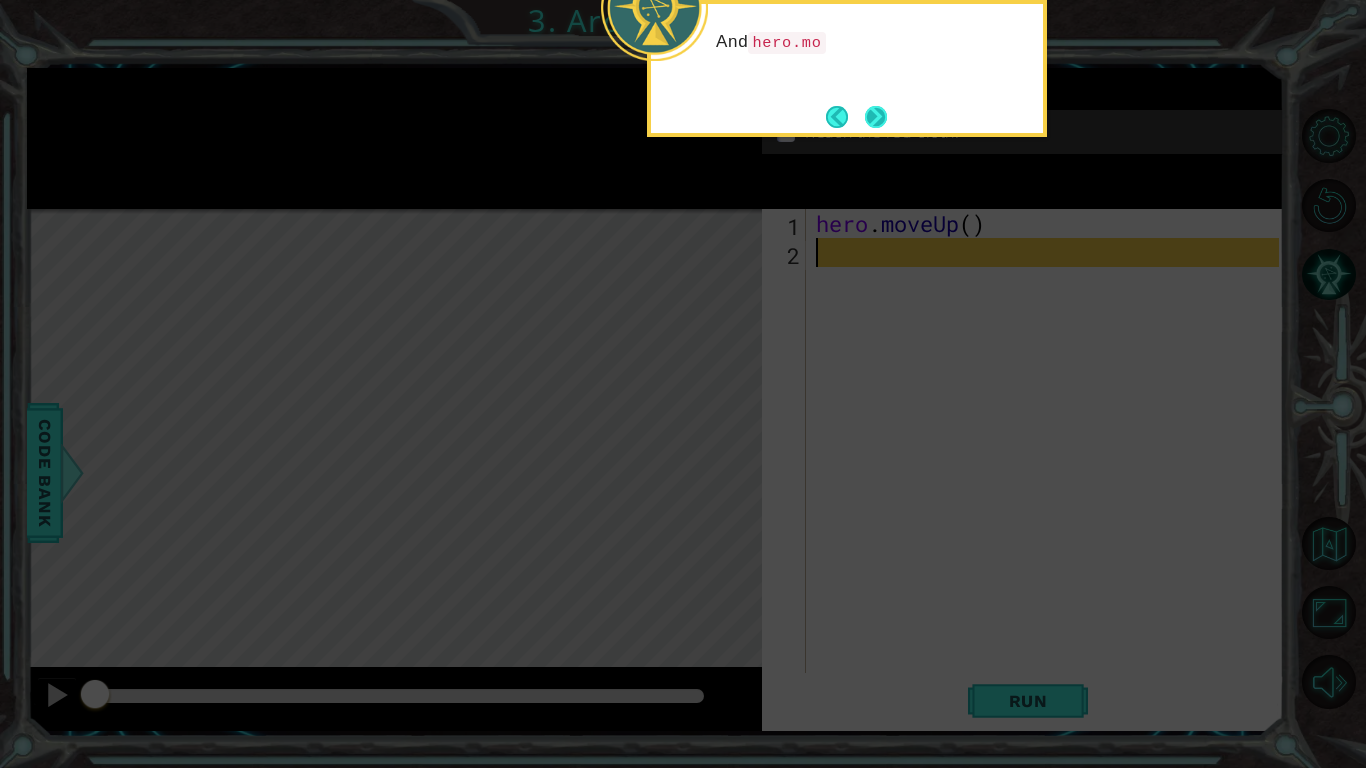 click at bounding box center (876, 117) 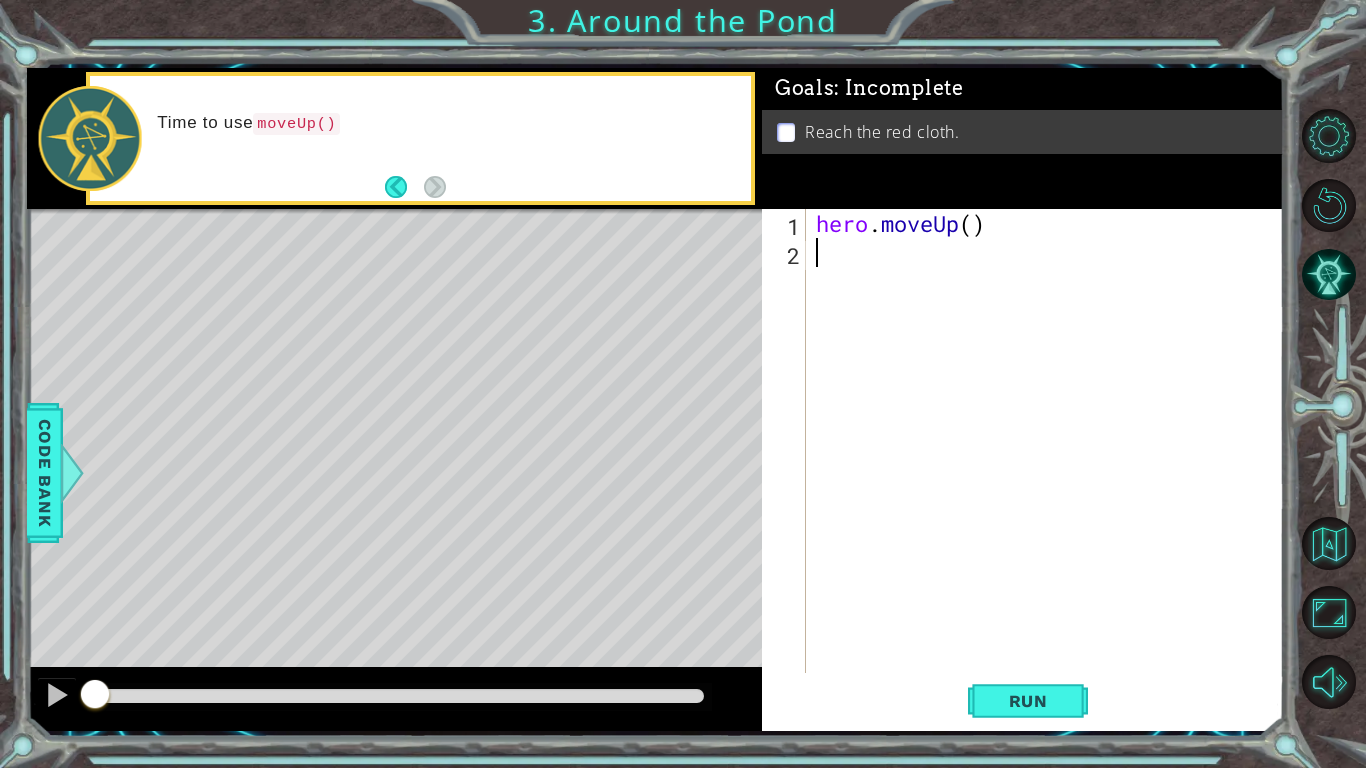 click on "hero . moveUp ( )" at bounding box center [1050, 470] 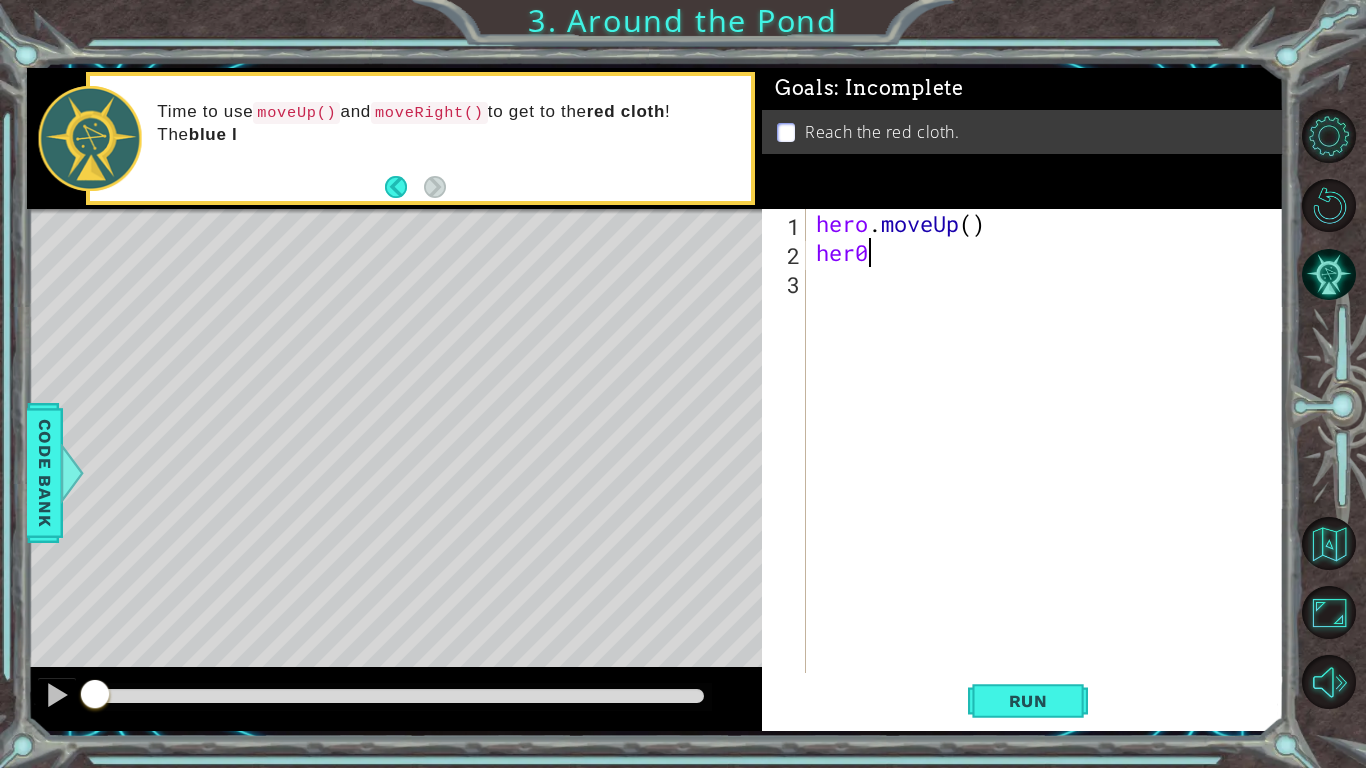 scroll, scrollTop: 0, scrollLeft: 1, axis: horizontal 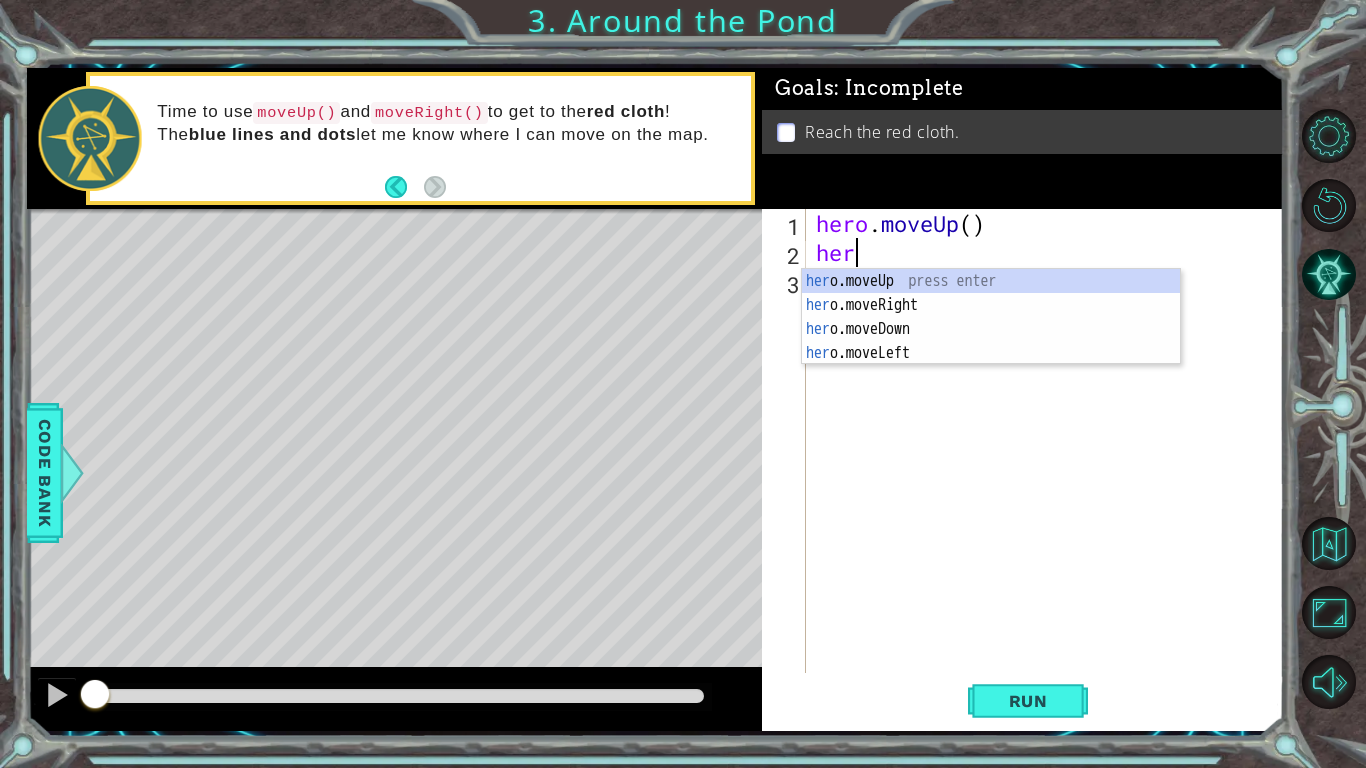 type on "hero" 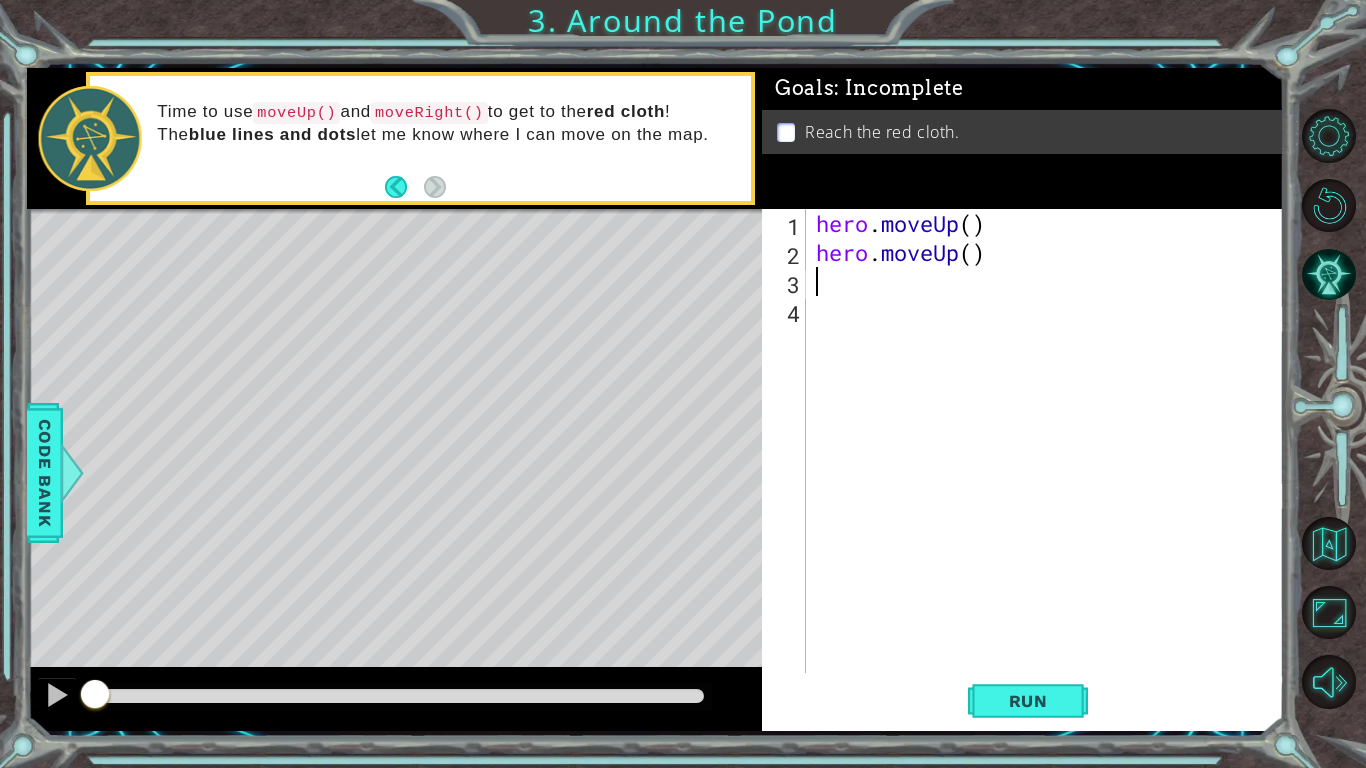 scroll, scrollTop: 0, scrollLeft: 0, axis: both 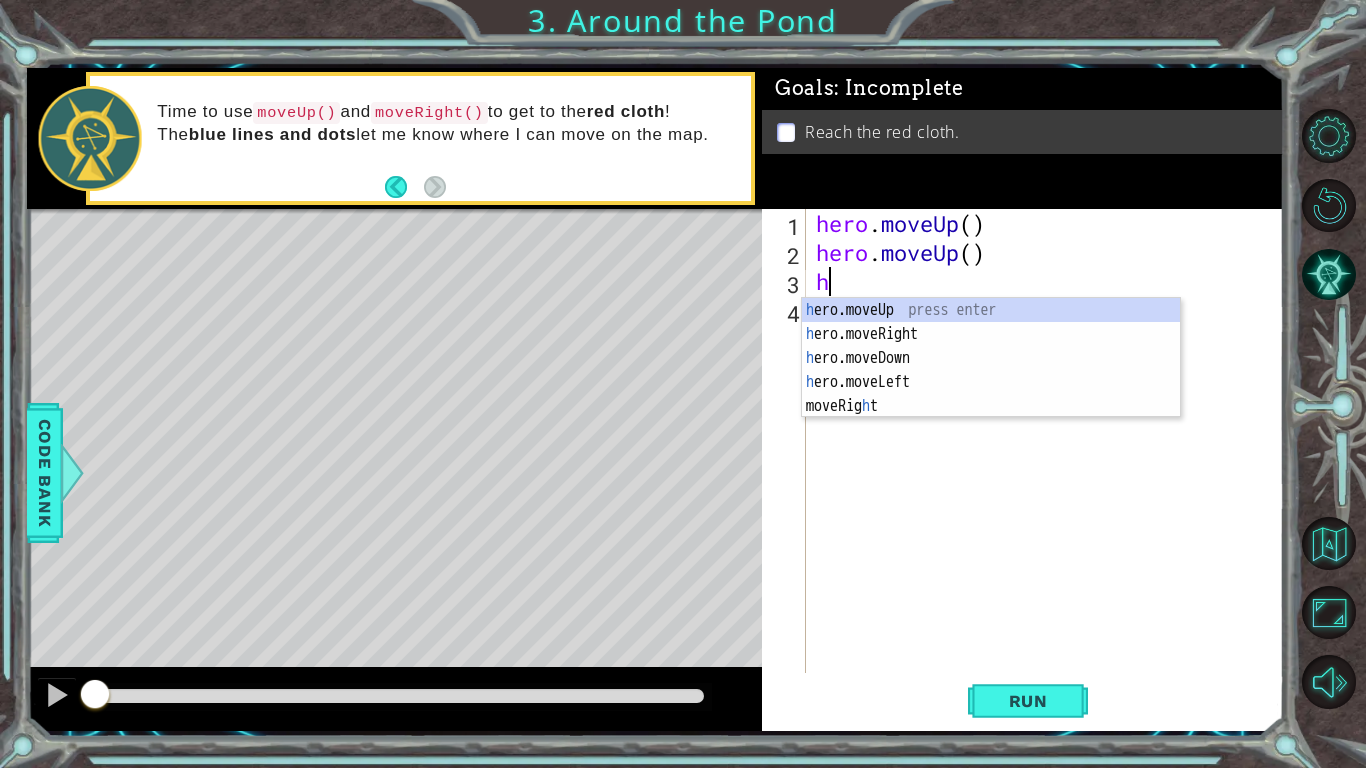 type on "her" 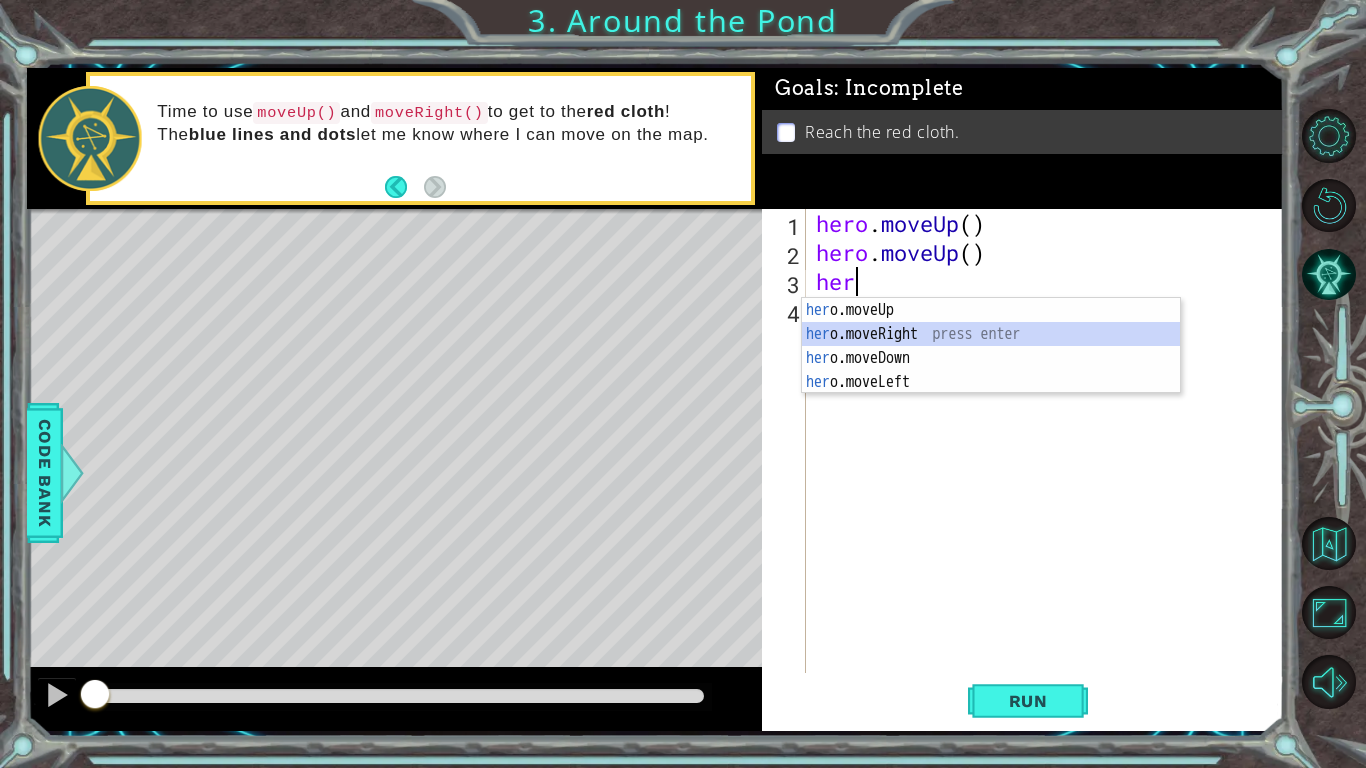 click on "her o.moveUp press enter her o.moveRight press enter her o.moveDown press enter her o.moveLeft press enter" at bounding box center (991, 370) 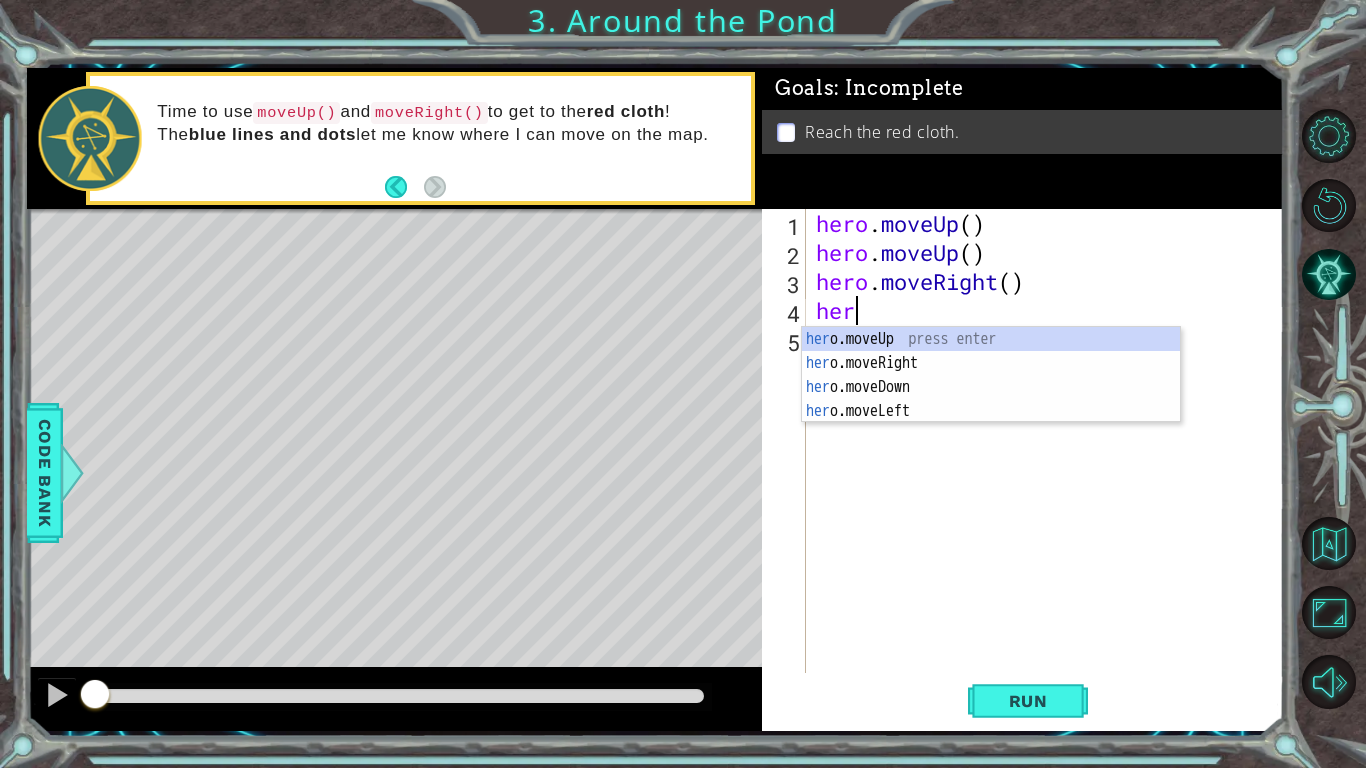 type on "hero" 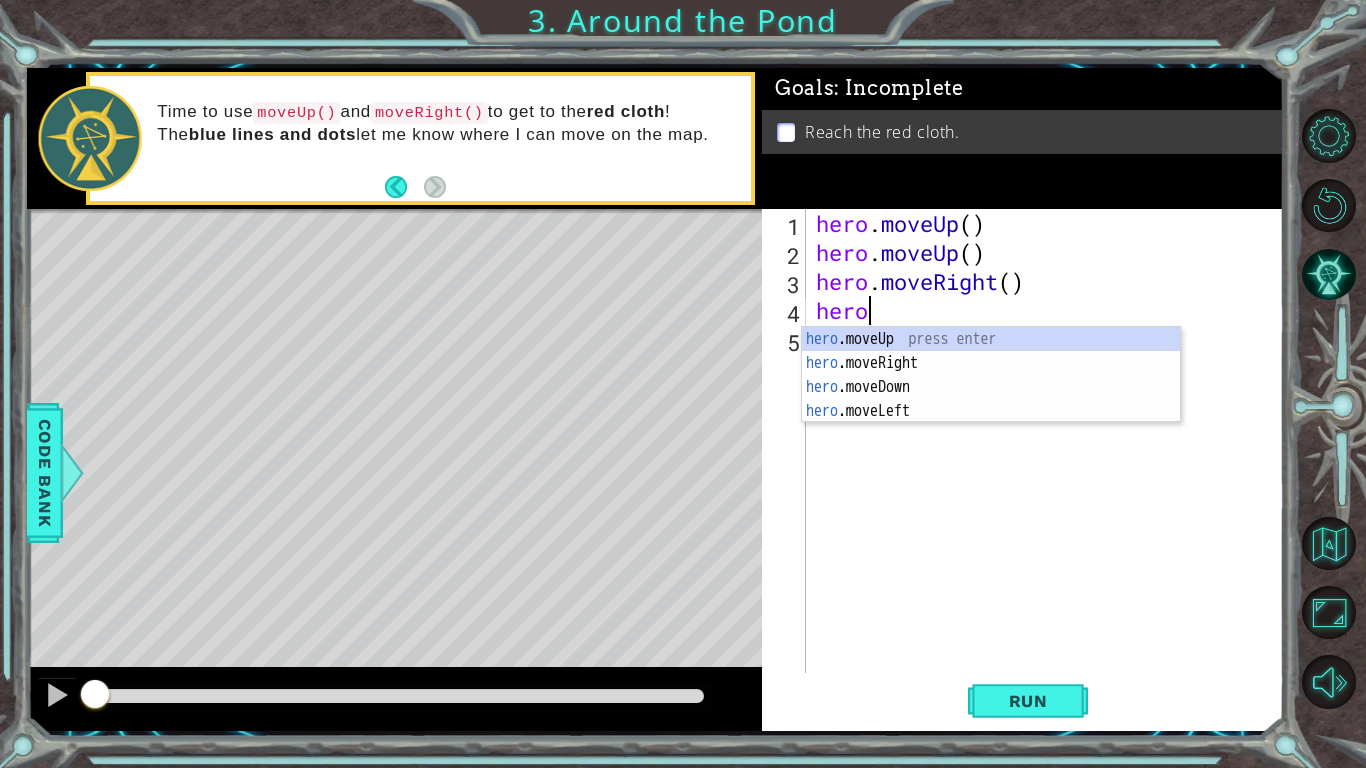 scroll, scrollTop: 0, scrollLeft: 1, axis: horizontal 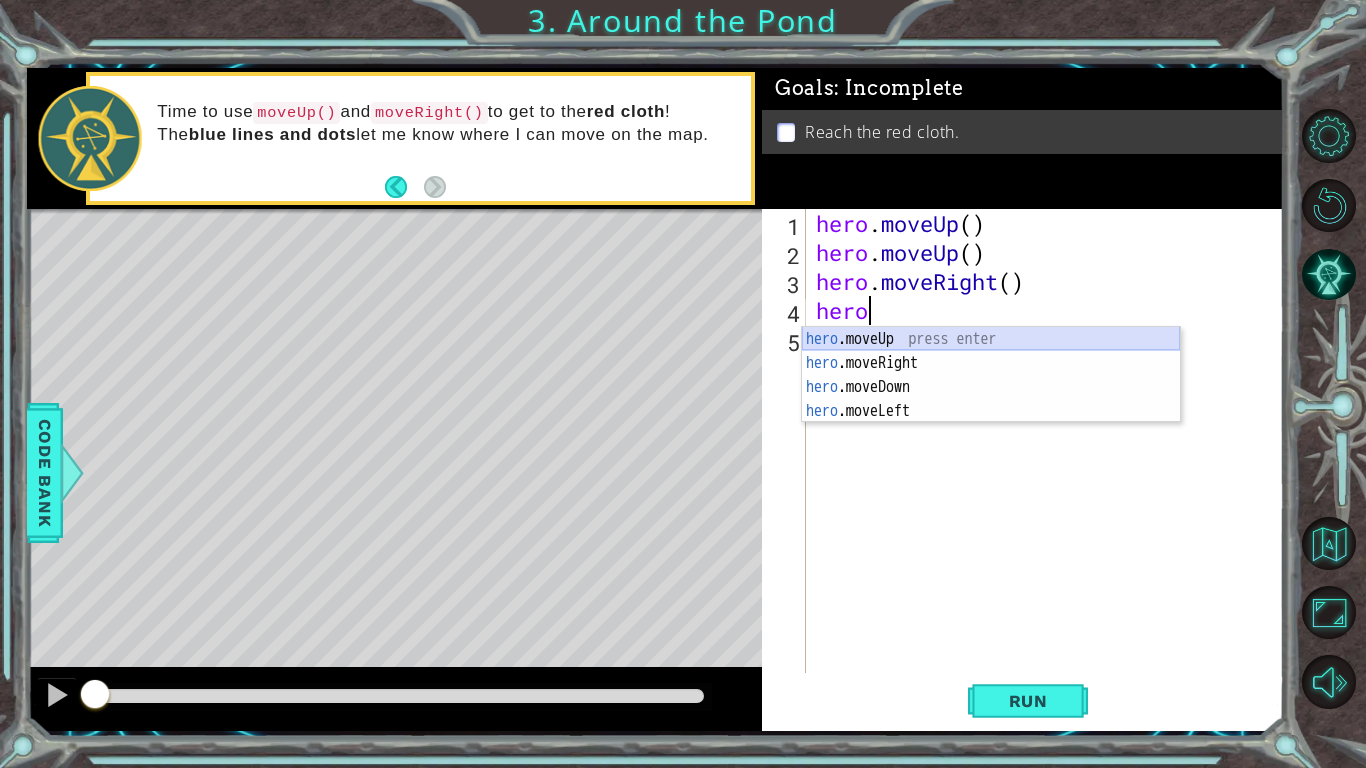 click on "hero .moveUp press enter hero .moveRight press enter hero .moveDown press enter hero .moveLeft press enter" at bounding box center [991, 399] 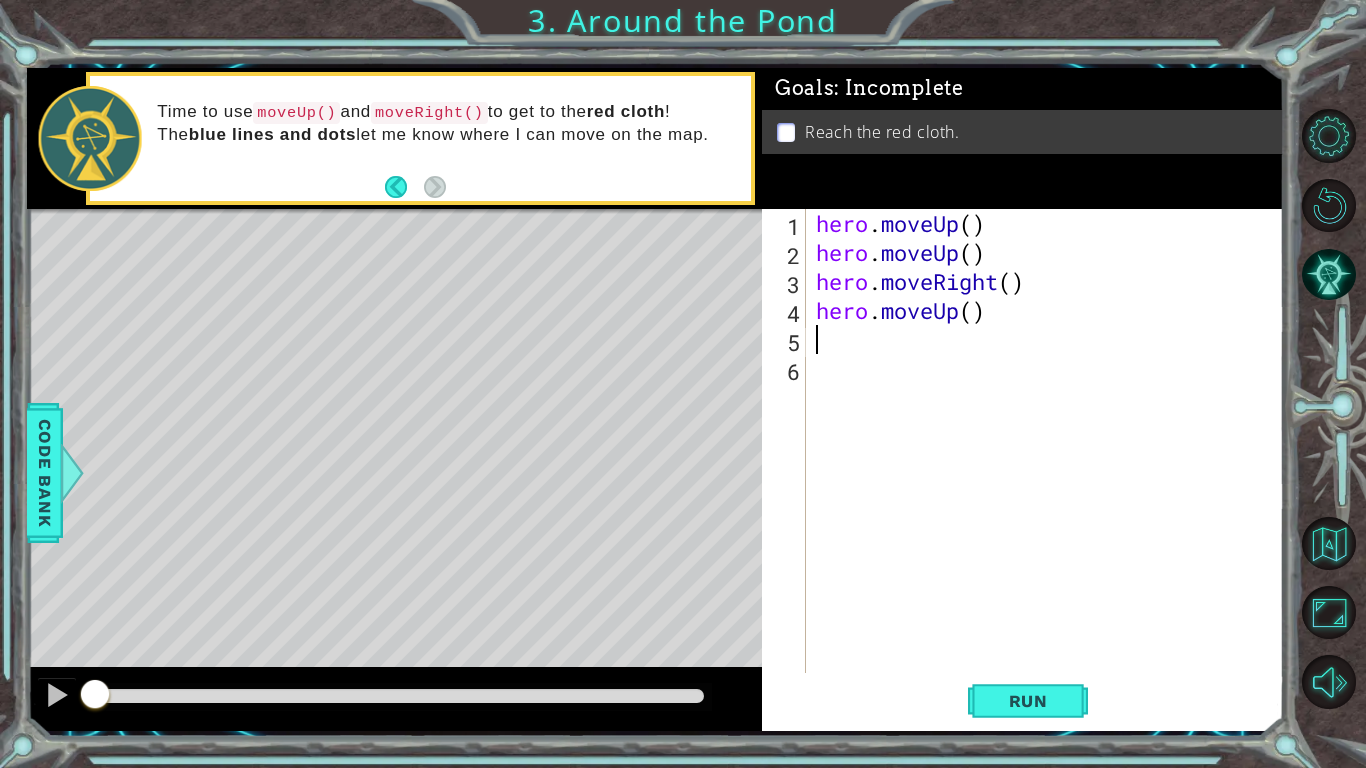 scroll, scrollTop: 0, scrollLeft: 0, axis: both 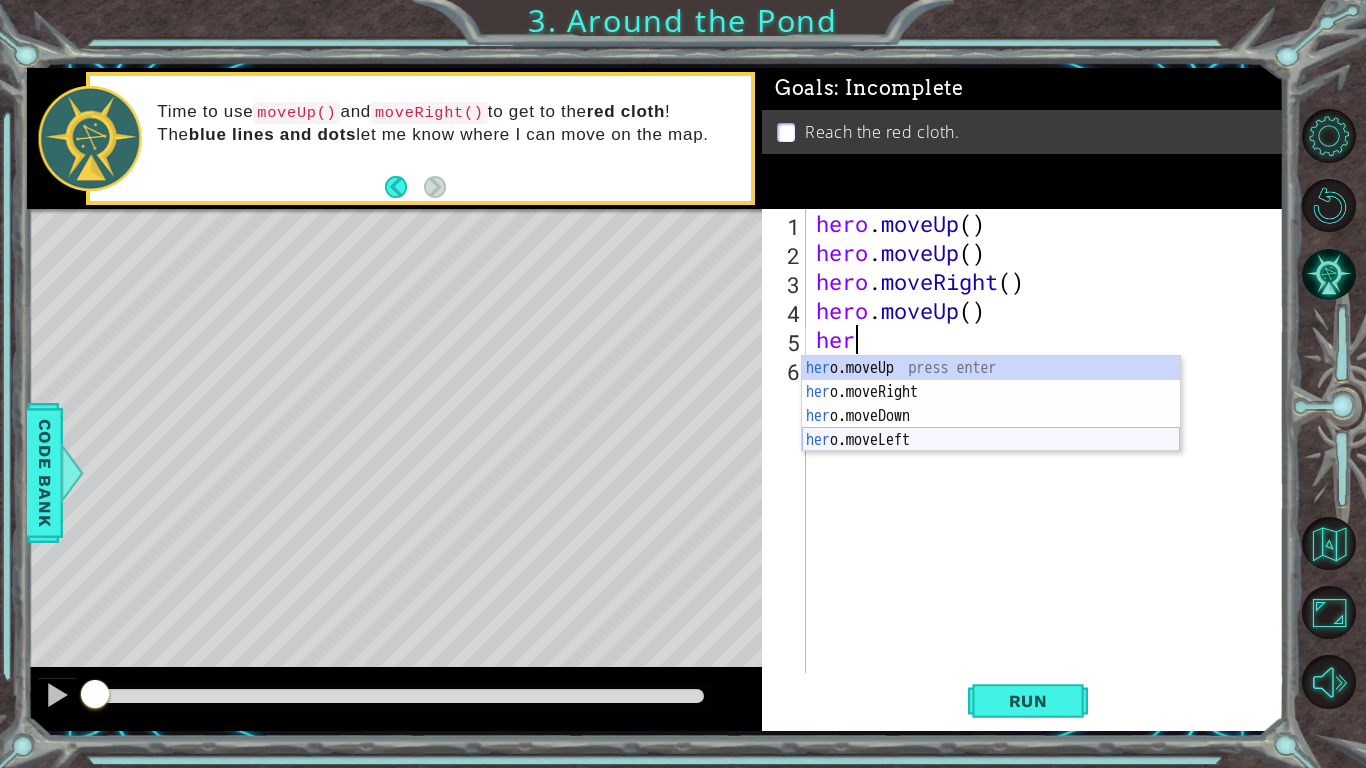 click on "her o.moveUp press enter her o.moveRight press enter her o.moveDown press enter her o.moveLeft press enter" at bounding box center (991, 428) 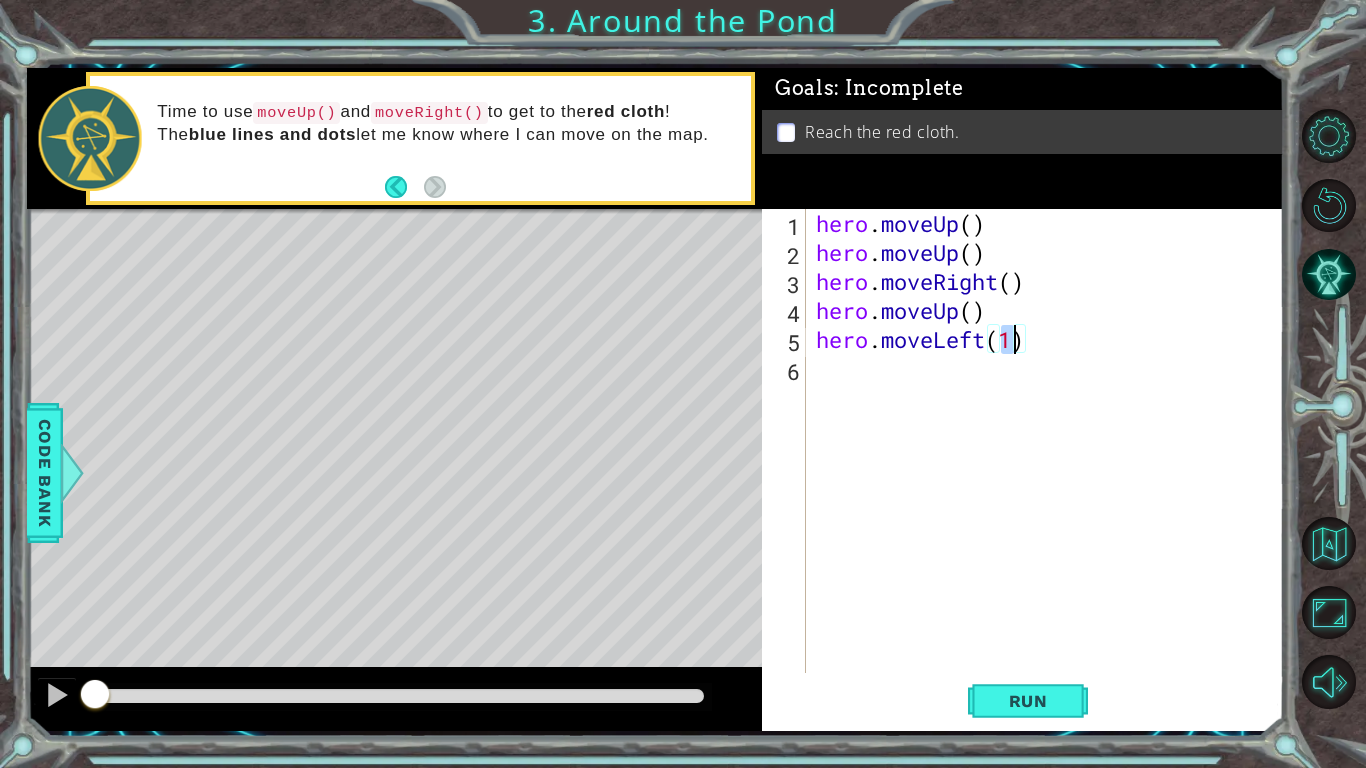 click on "hero . moveUp ( ) hero . moveUp ( ) hero . moveRight ( ) hero . moveUp ( ) hero . moveLeft ( 1 )" at bounding box center (1050, 470) 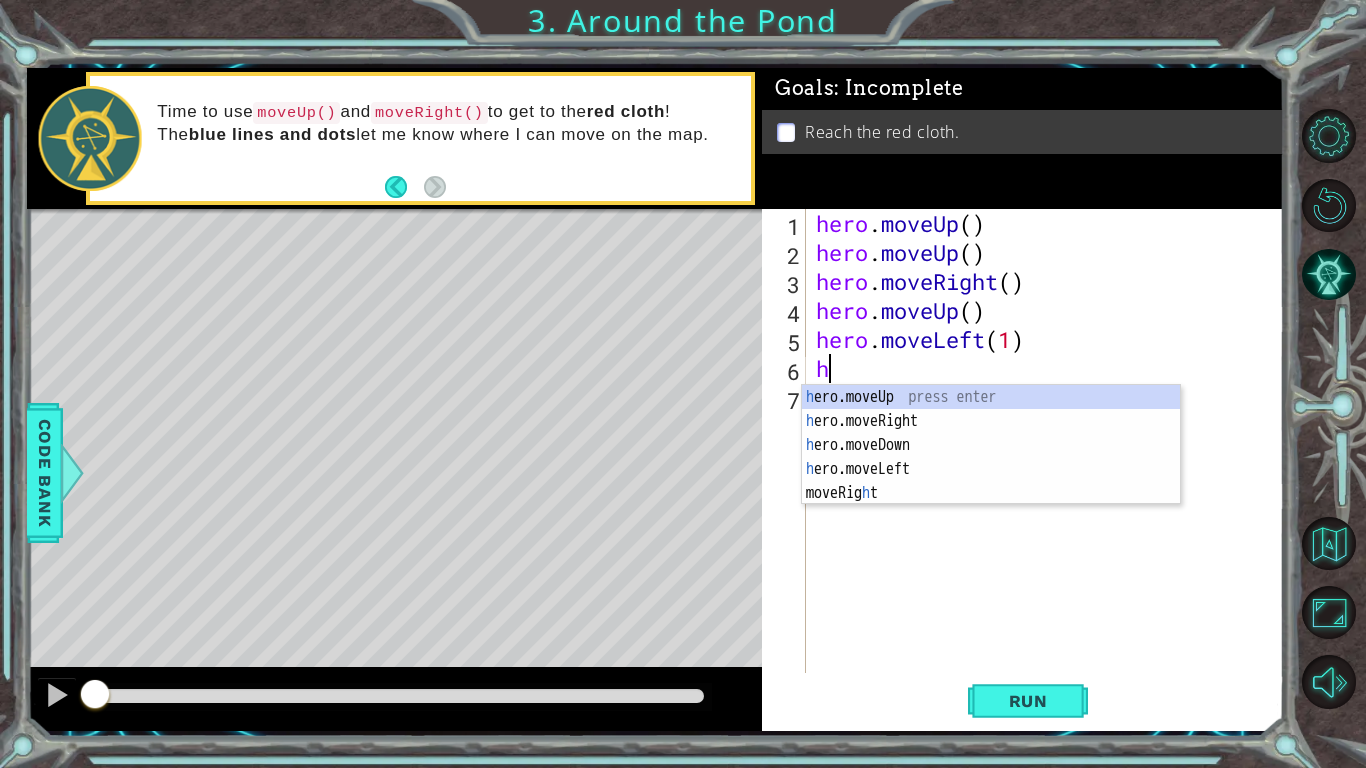 type on "her" 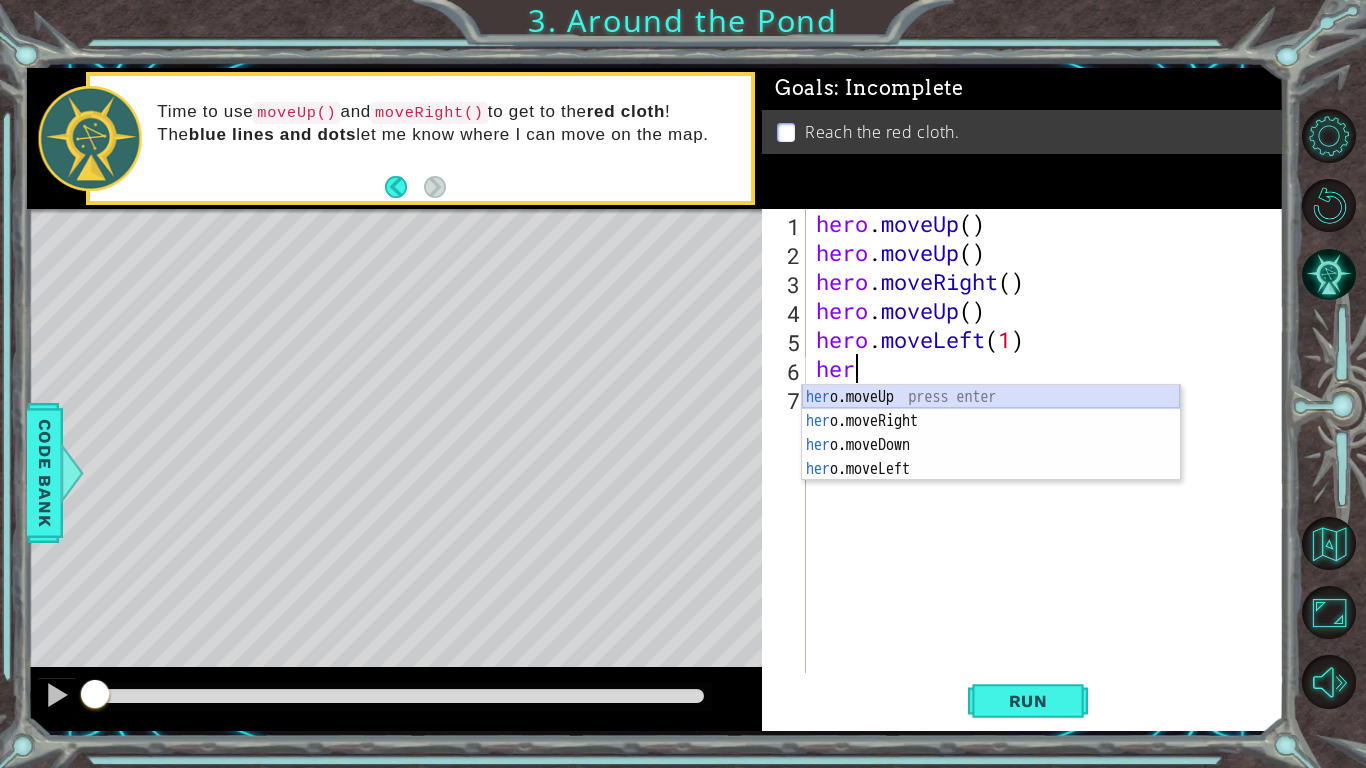 click on "her o.moveUp press enter her o.moveRight press enter her o.moveDown press enter her o.moveLeft press enter" at bounding box center [991, 457] 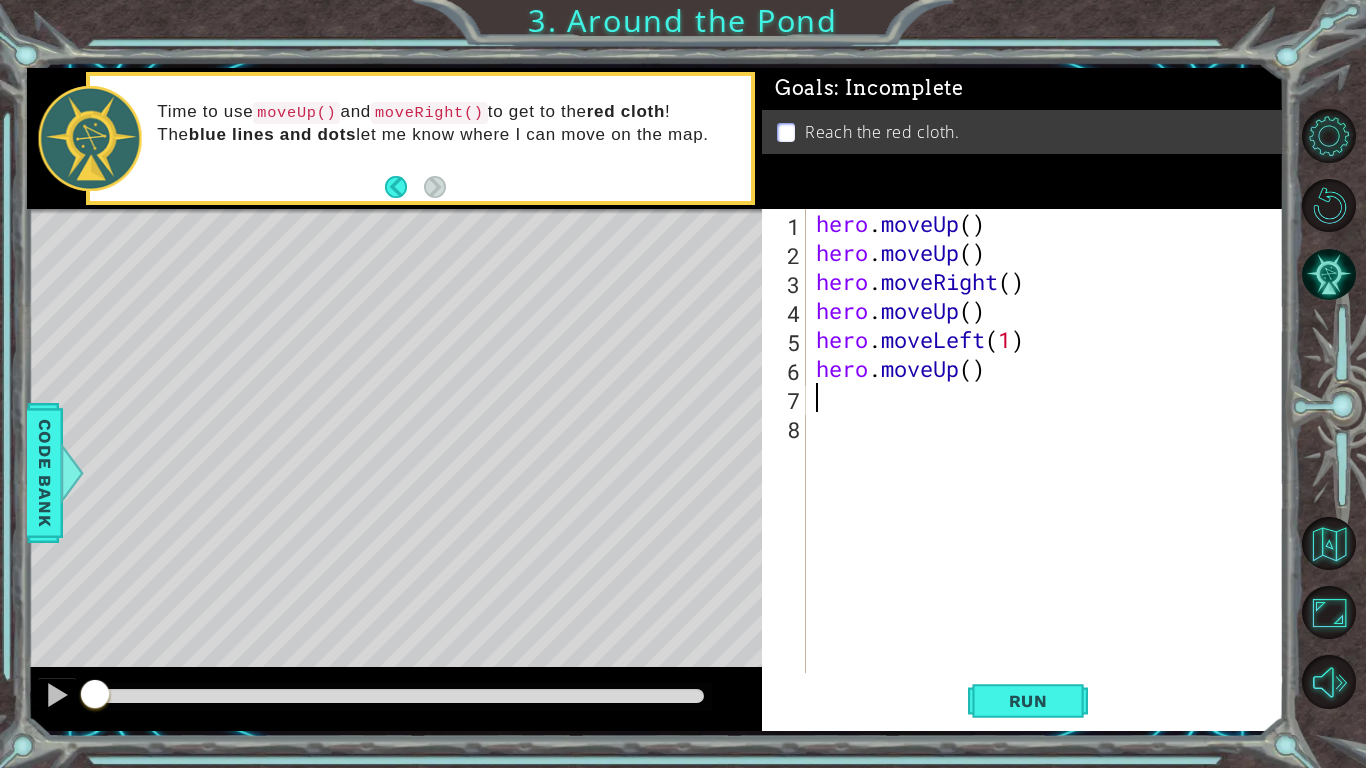 click on "hero . moveUp ( ) hero . moveUp ( ) hero . moveRight ( ) hero . moveUp ( ) hero . moveLeft ( 1 ) hero . moveUp ( )" at bounding box center [1050, 470] 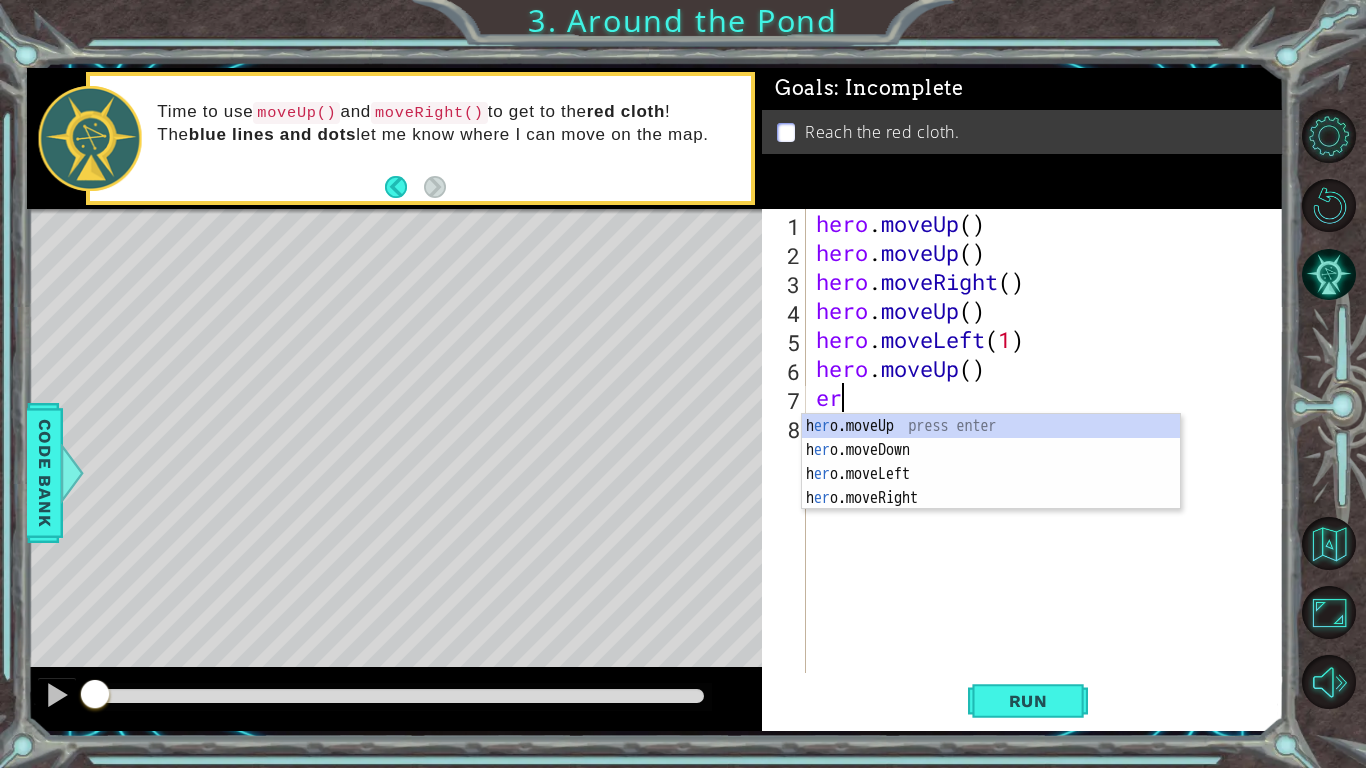 type on "e" 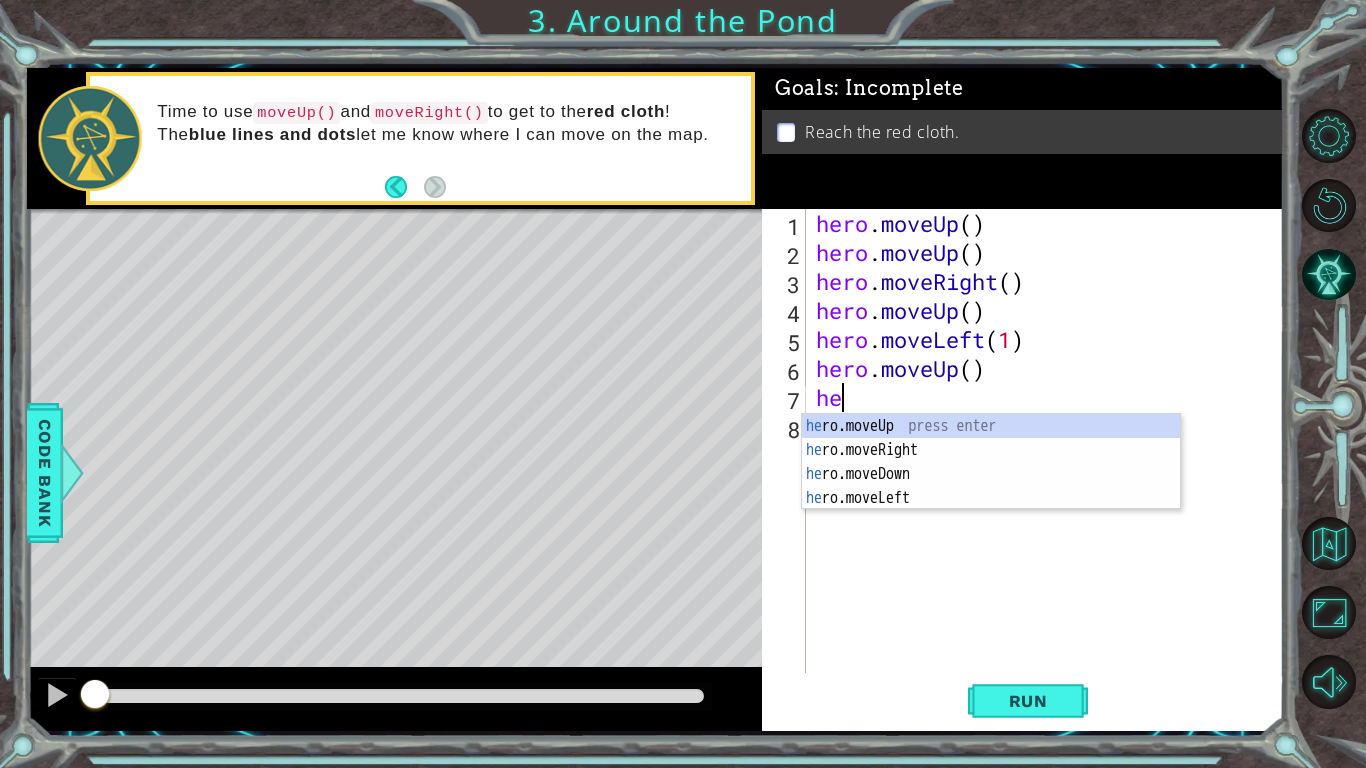 type on "h" 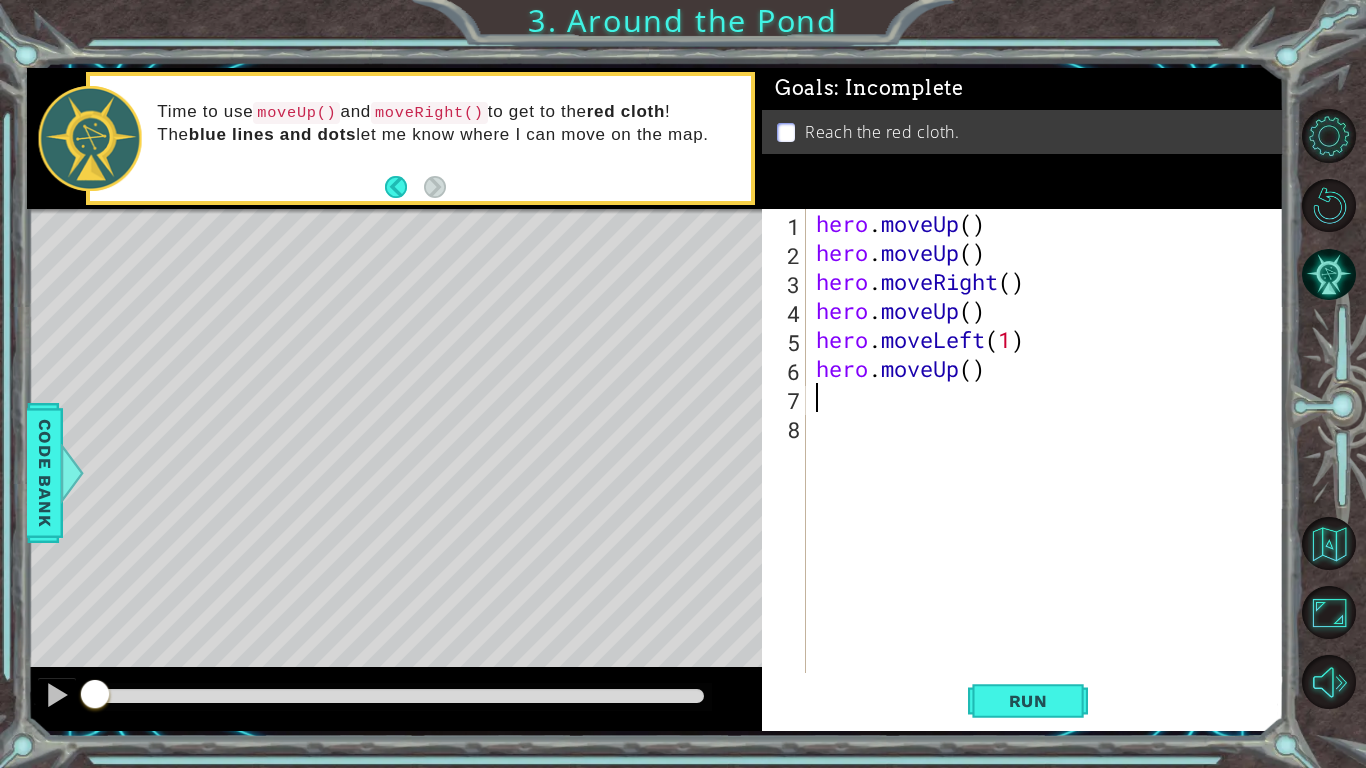 click on "hero . moveUp ( ) hero . moveUp ( ) hero . moveRight ( ) hero . moveUp ( ) hero . moveLeft ( 1 ) hero . moveUp ( )" at bounding box center [1050, 470] 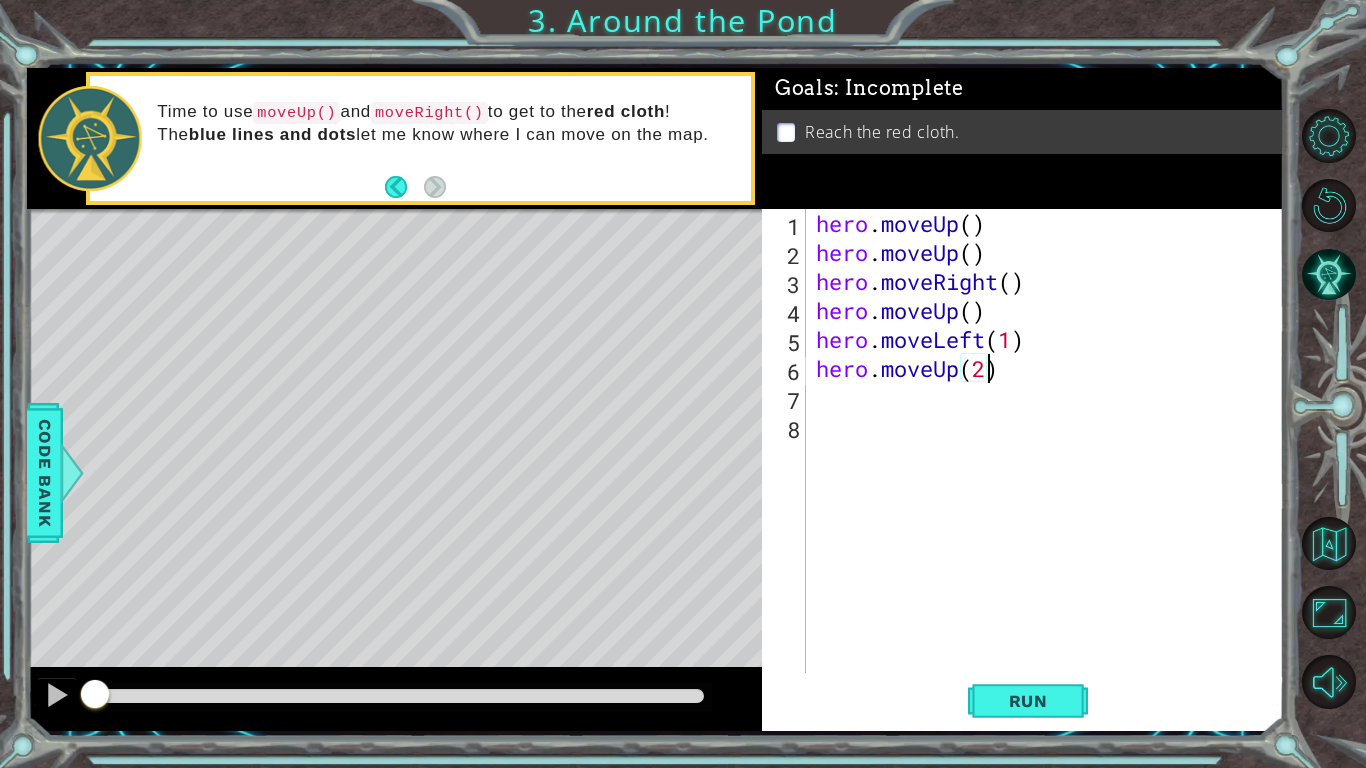 scroll, scrollTop: 0, scrollLeft: 7, axis: horizontal 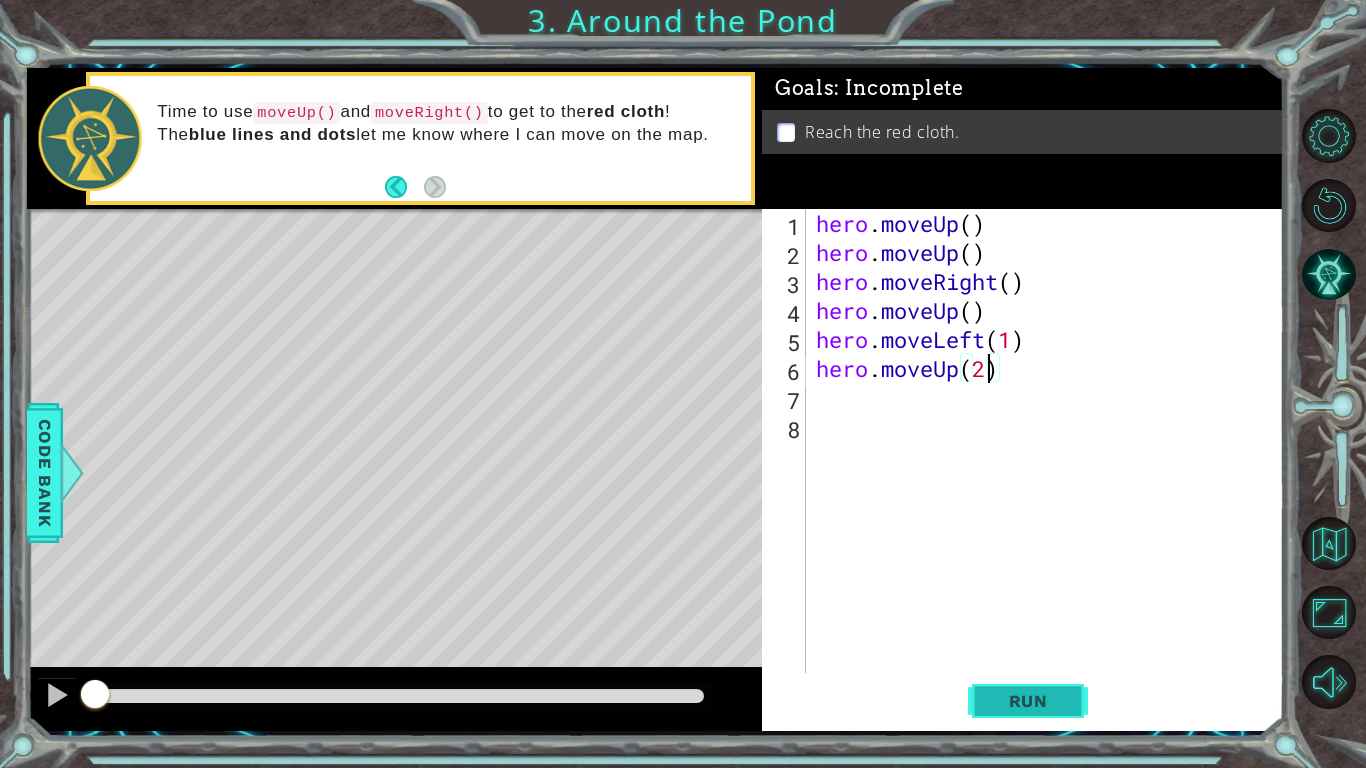 type on "hero.moveUp(2)" 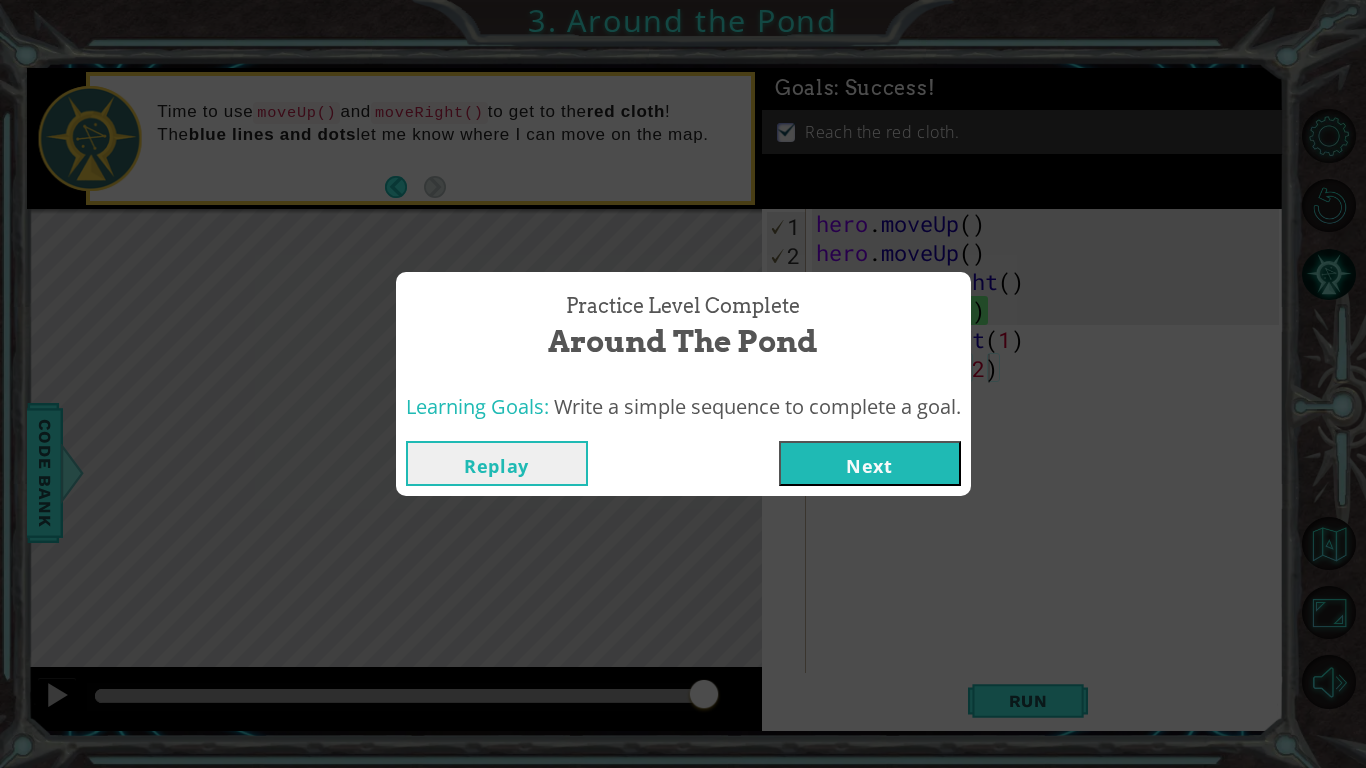 click on "Next" at bounding box center [870, 463] 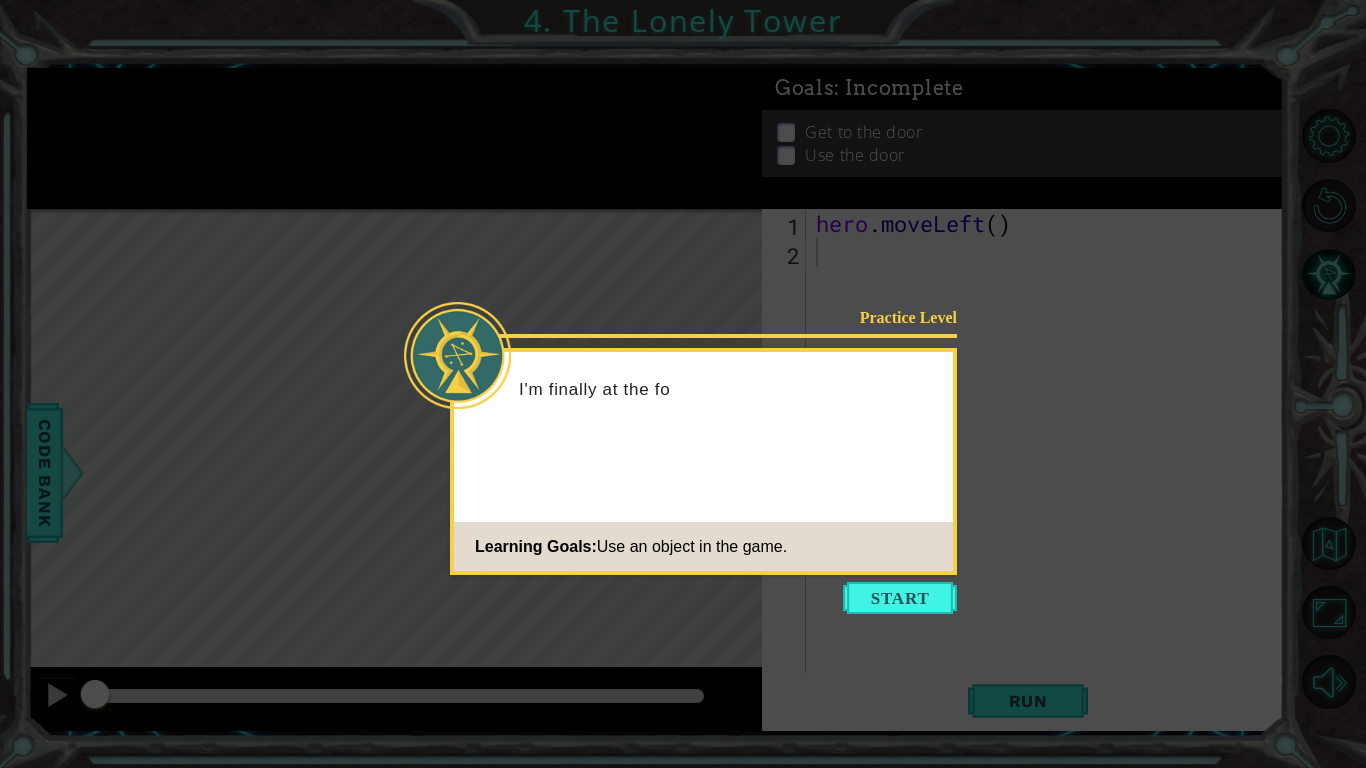click 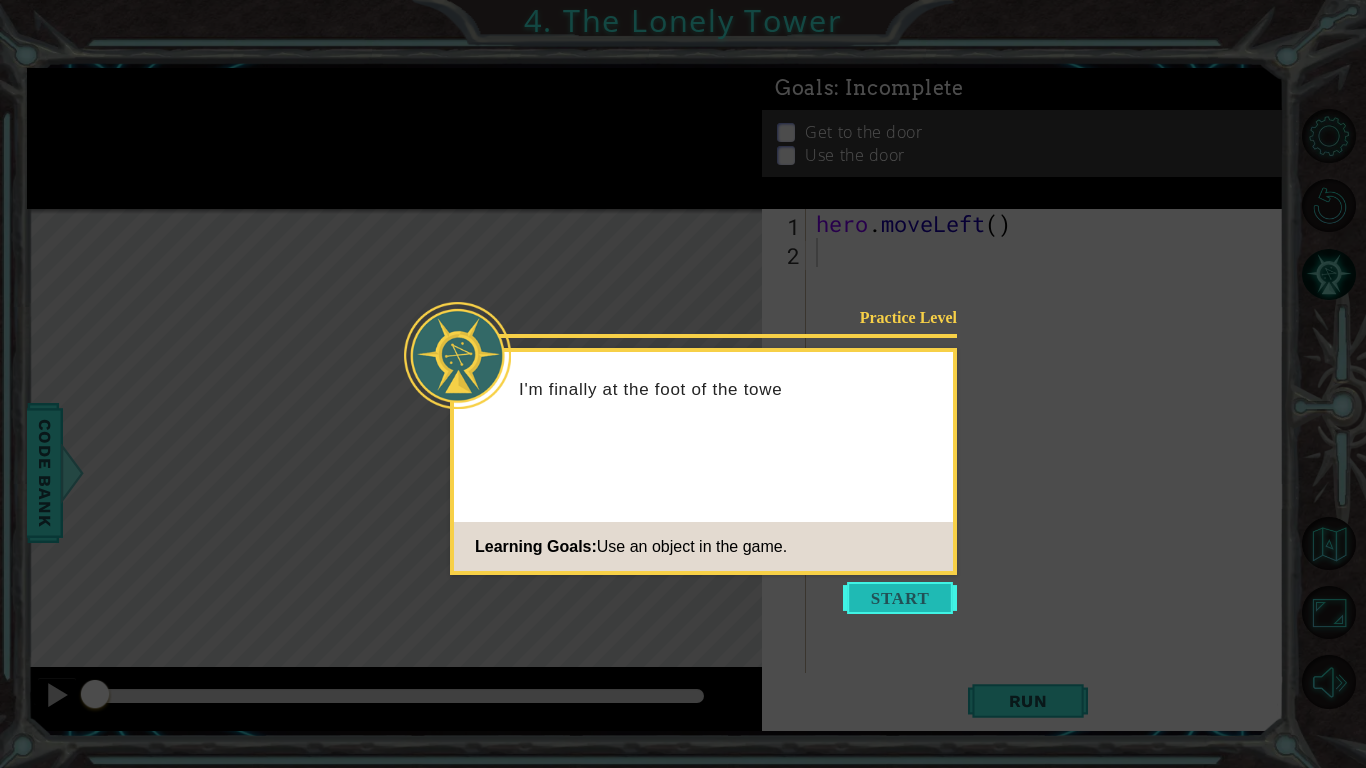 click at bounding box center [900, 598] 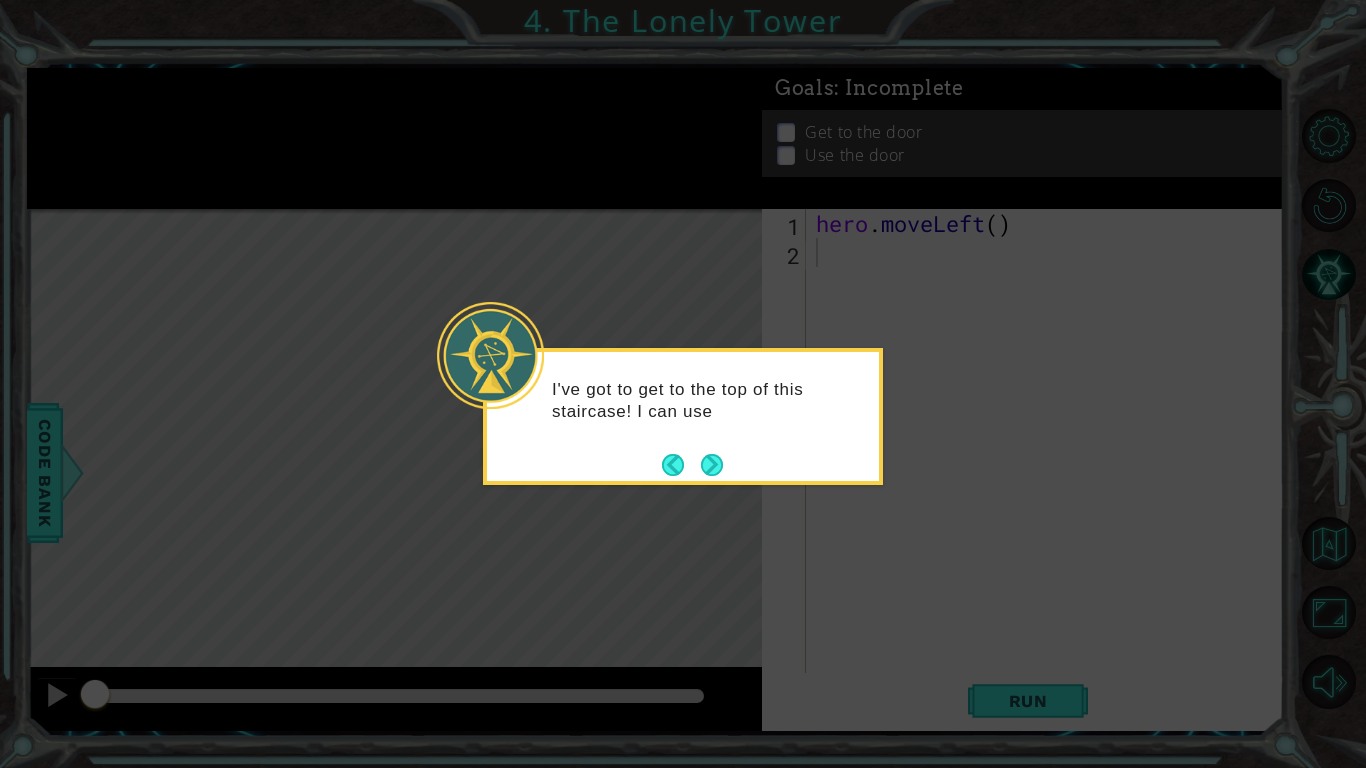click on "I've got to get to the top of this staircase! I can use" at bounding box center [683, 416] 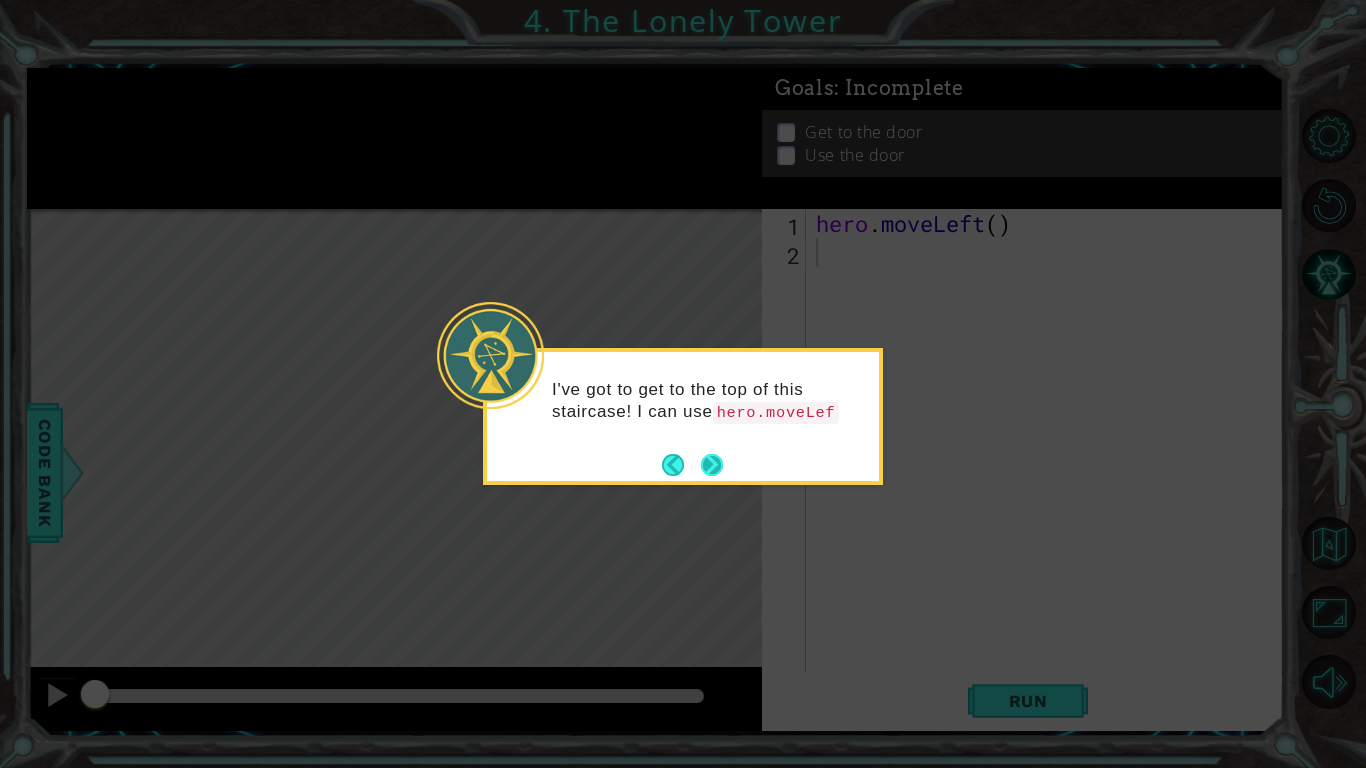 click at bounding box center [712, 465] 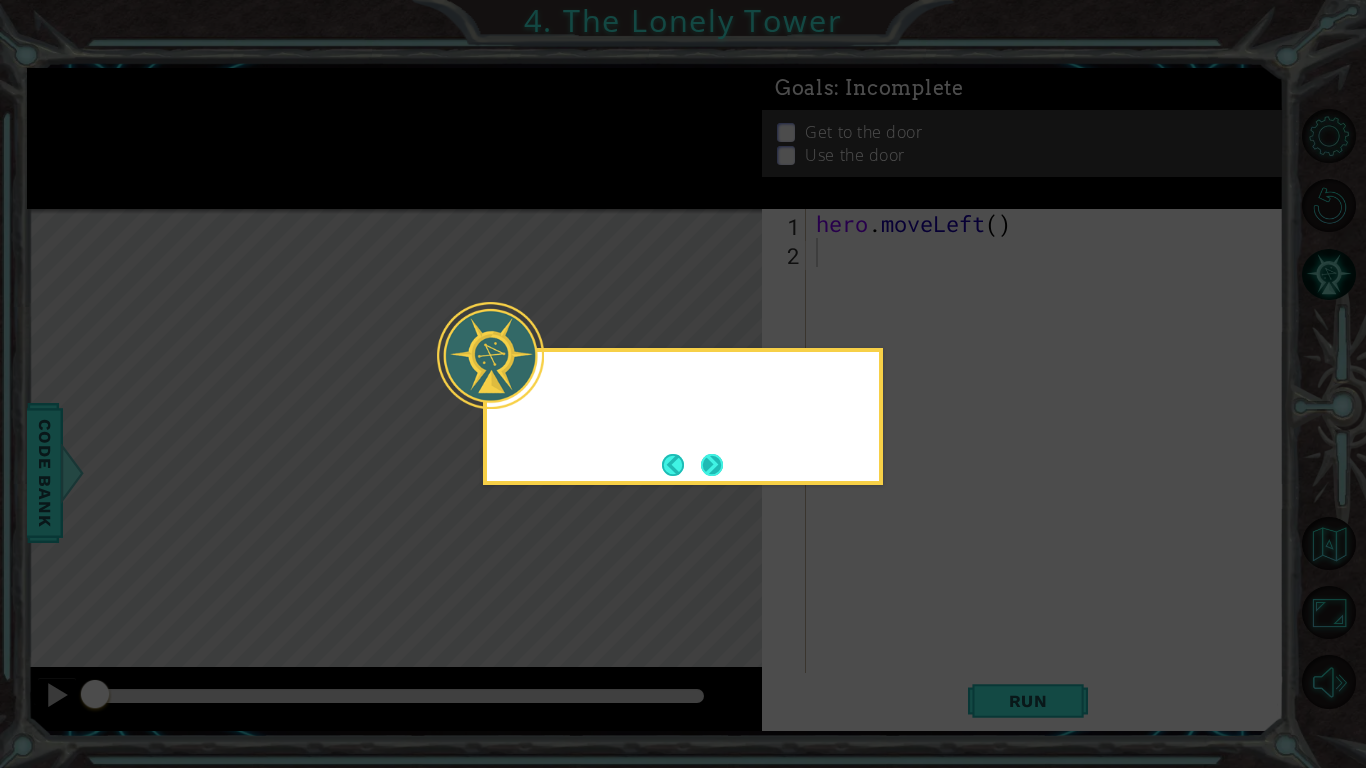 click at bounding box center (712, 465) 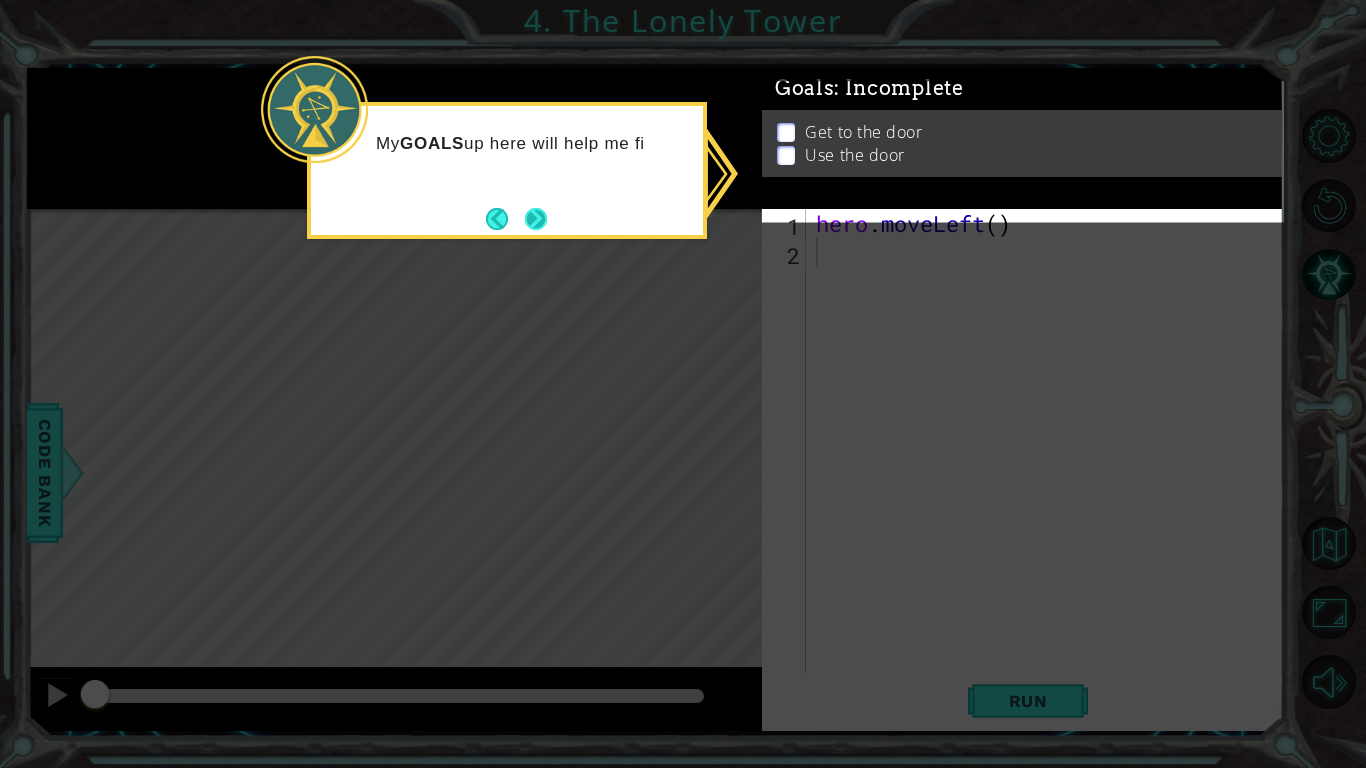 click at bounding box center [536, 219] 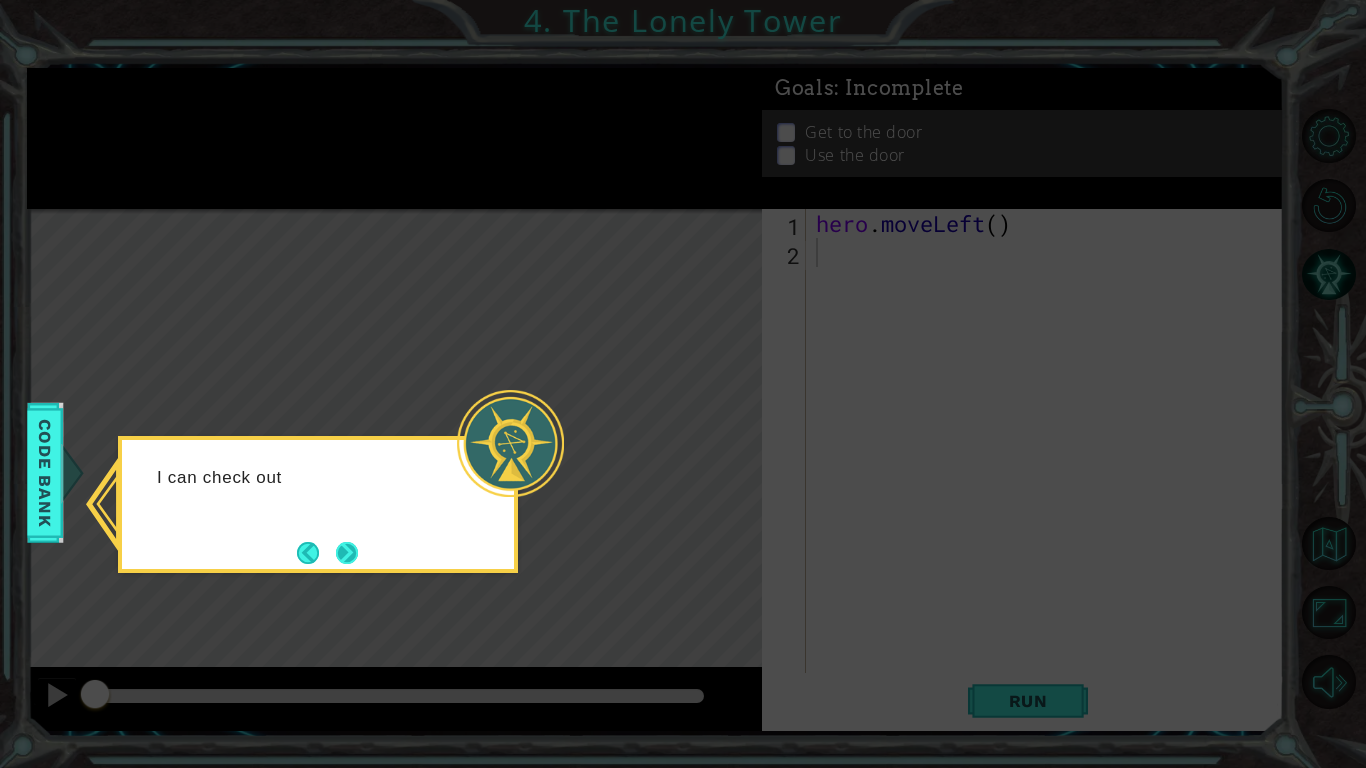 click at bounding box center [347, 553] 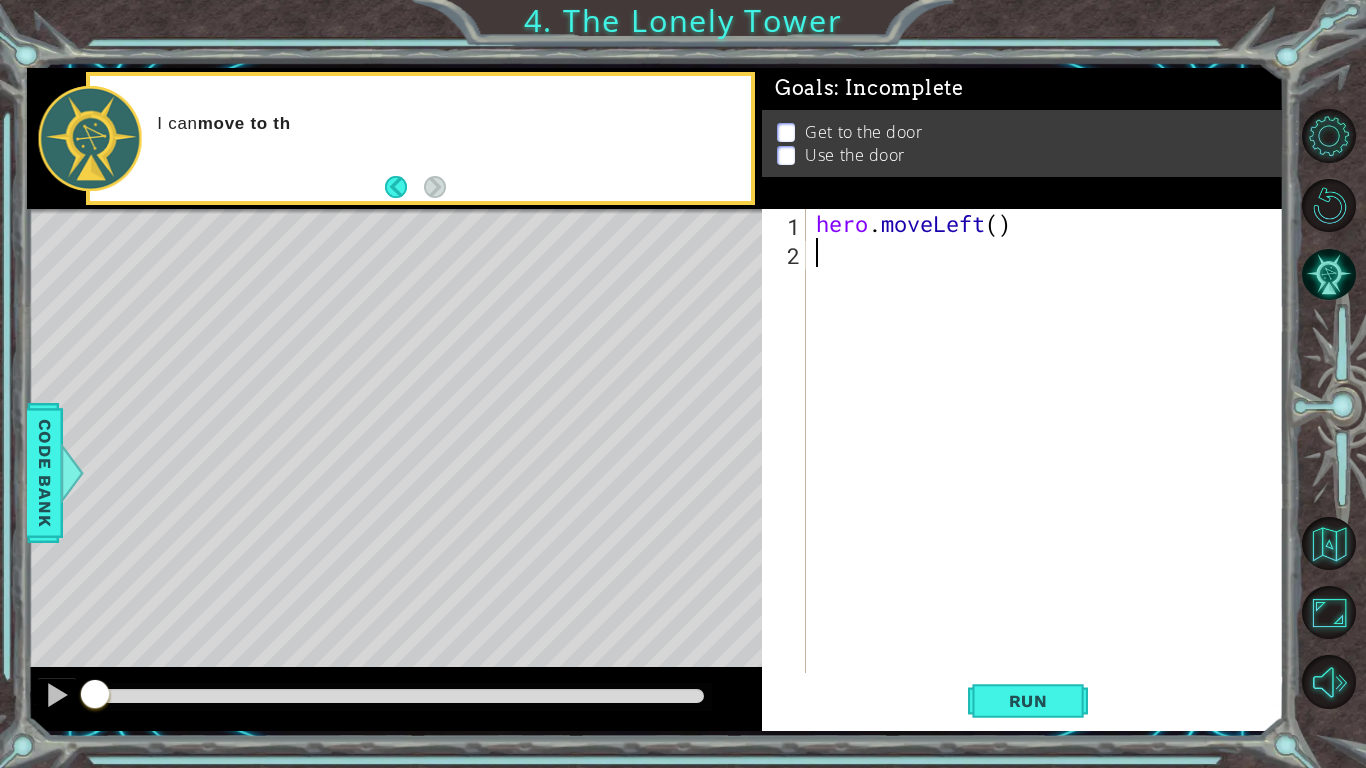 click at bounding box center (489, 503) 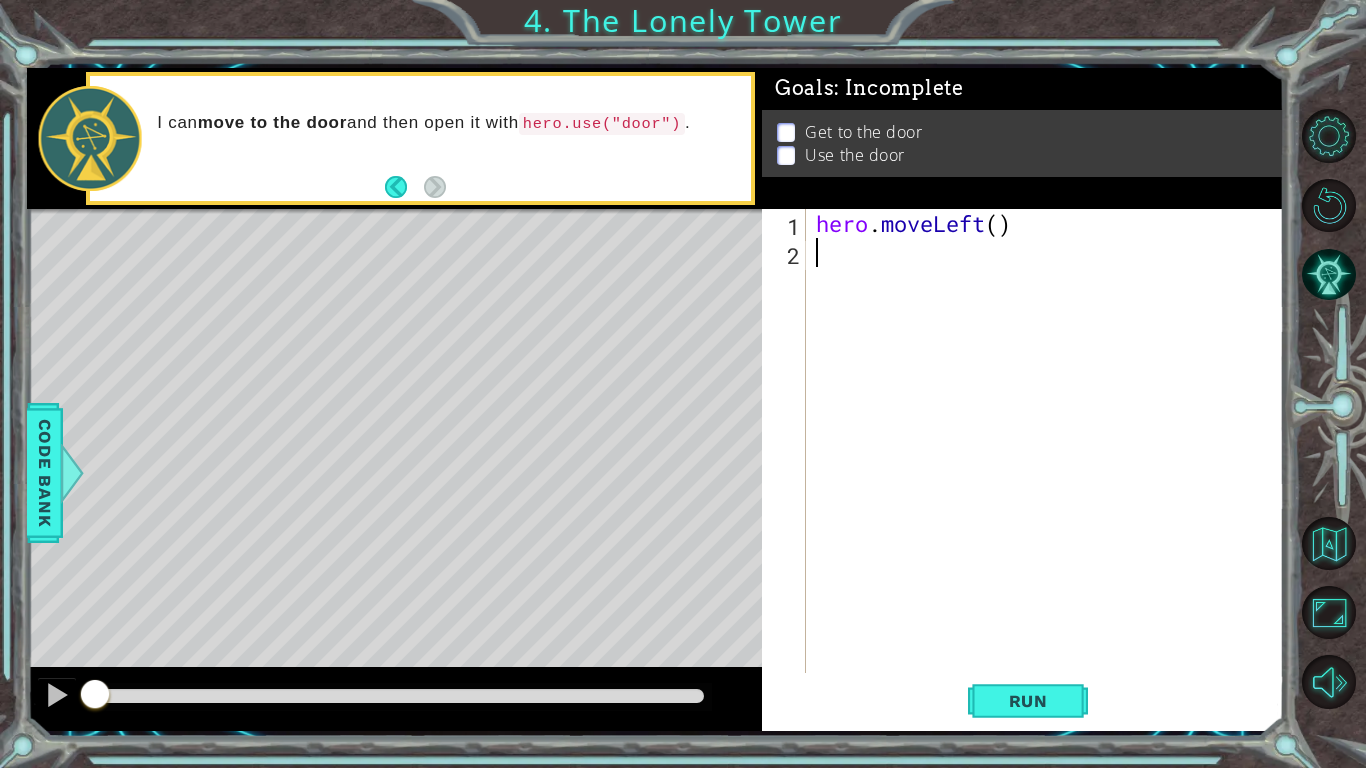click on "hero . moveLeft ( )" at bounding box center [1050, 470] 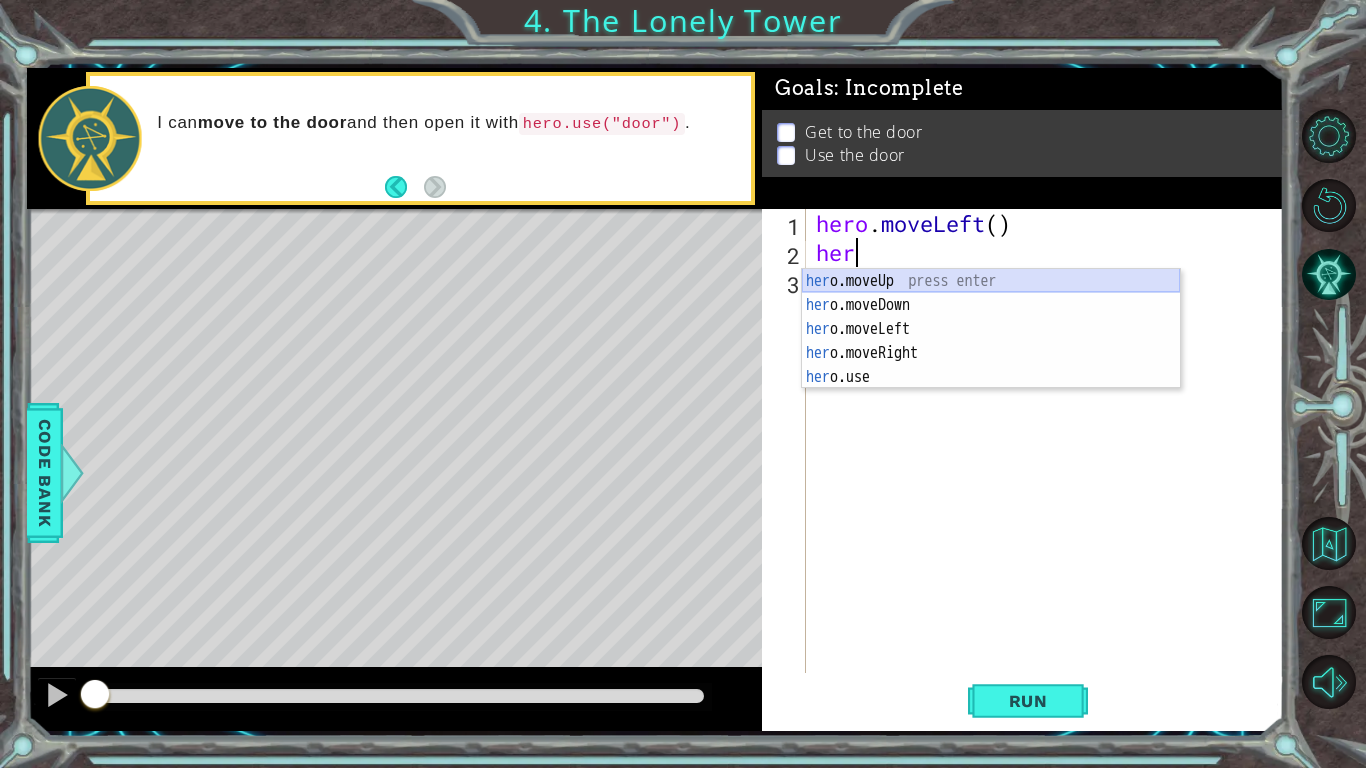 click on "her o.moveUp press enter her o.moveDown press enter her o.moveLeft press enter her o.moveRight press enter her o.use press enter" at bounding box center (991, 353) 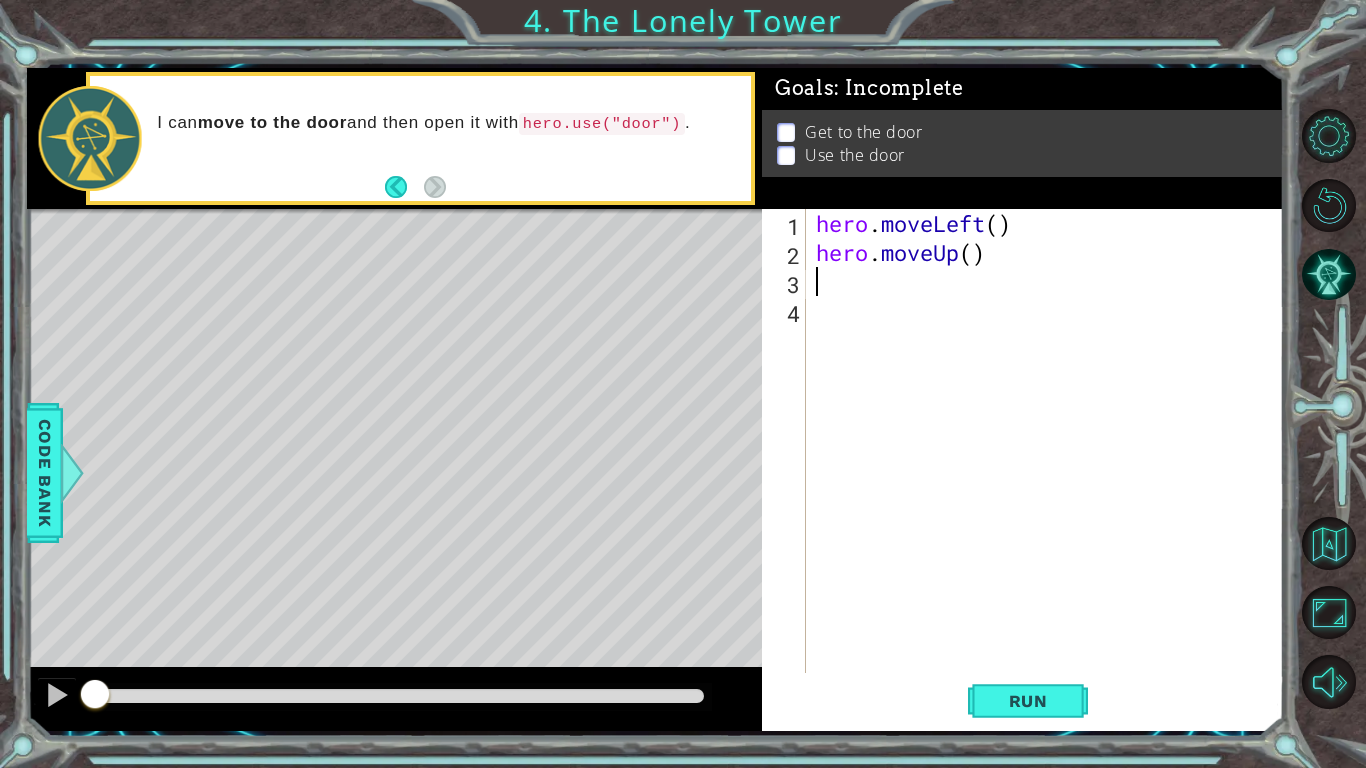 click on "hero . moveLeft ( ) hero . moveUp ( )" at bounding box center (1050, 470) 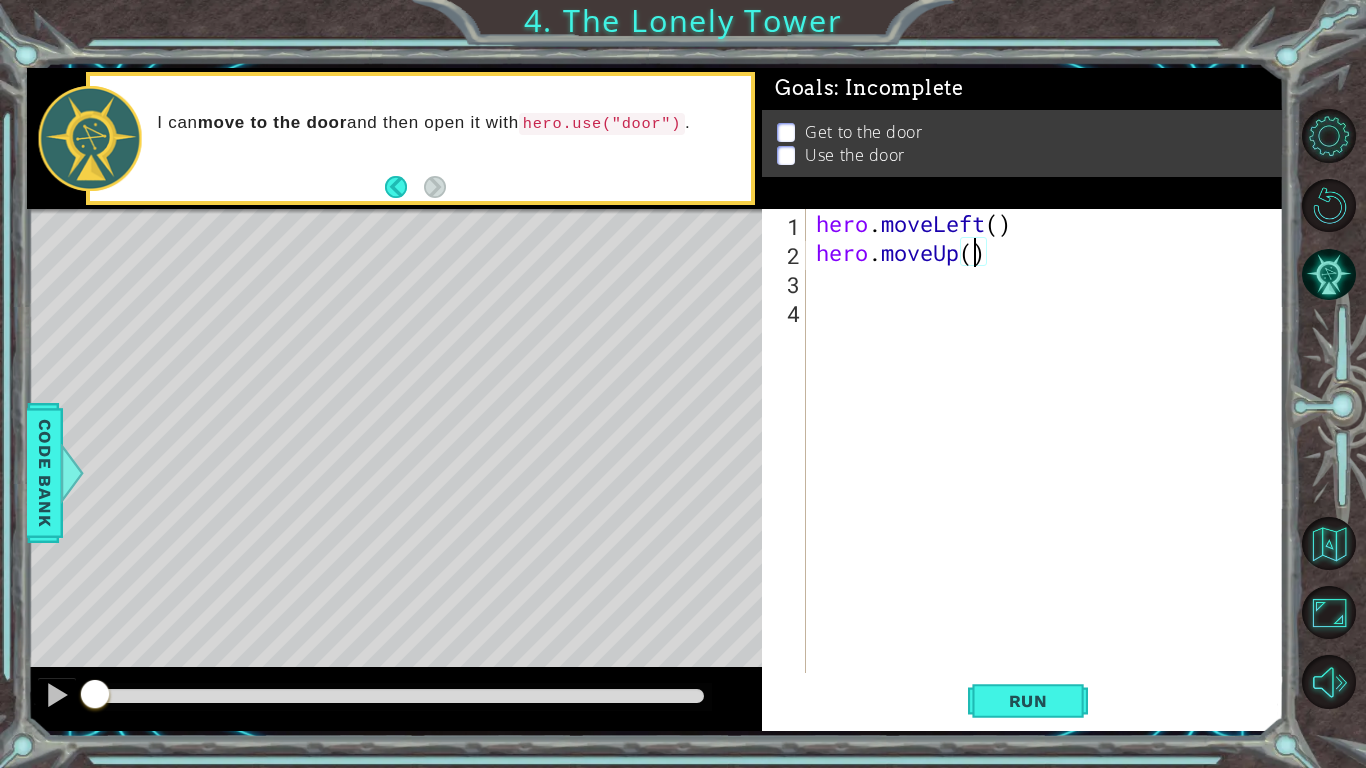type on "hero.moveUp(2)" 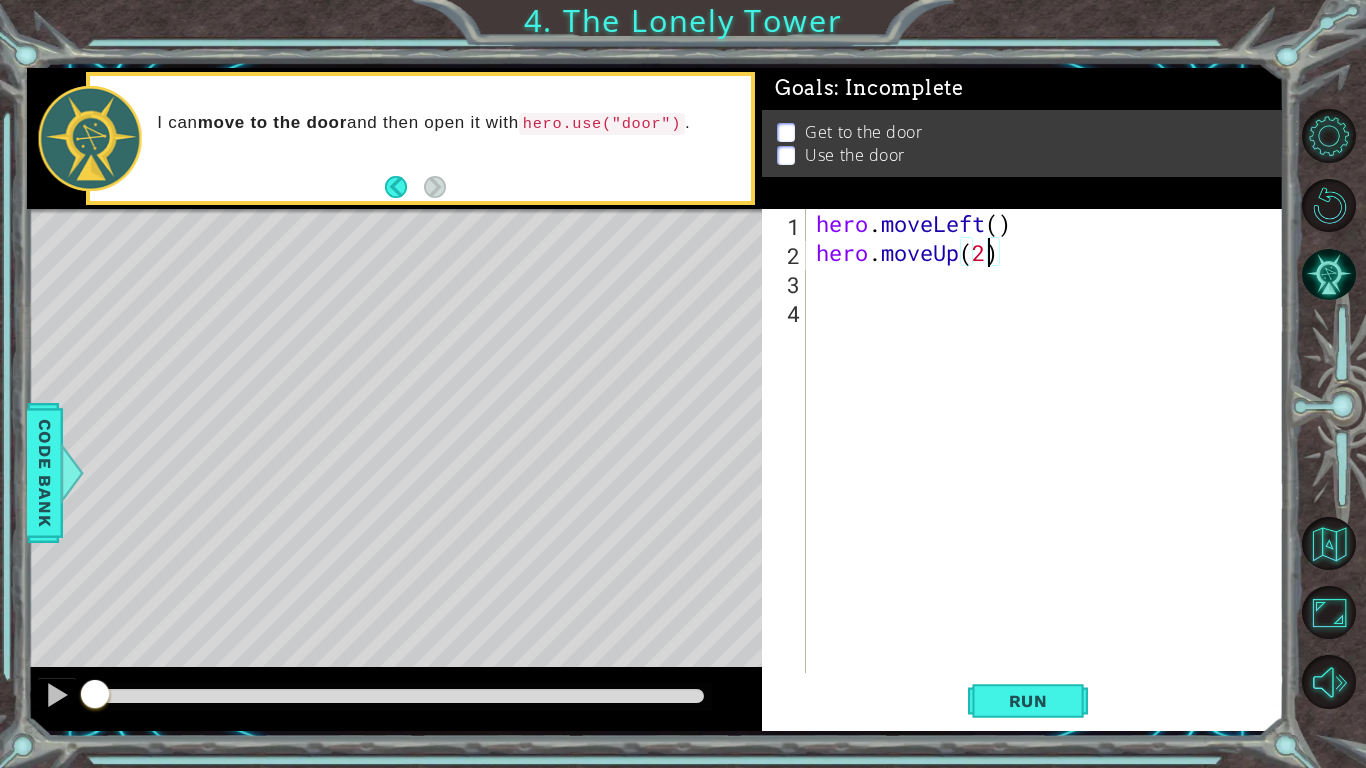 click on "hero . moveLeft ( ) hero . moveUp ( 2 )" at bounding box center (1050, 470) 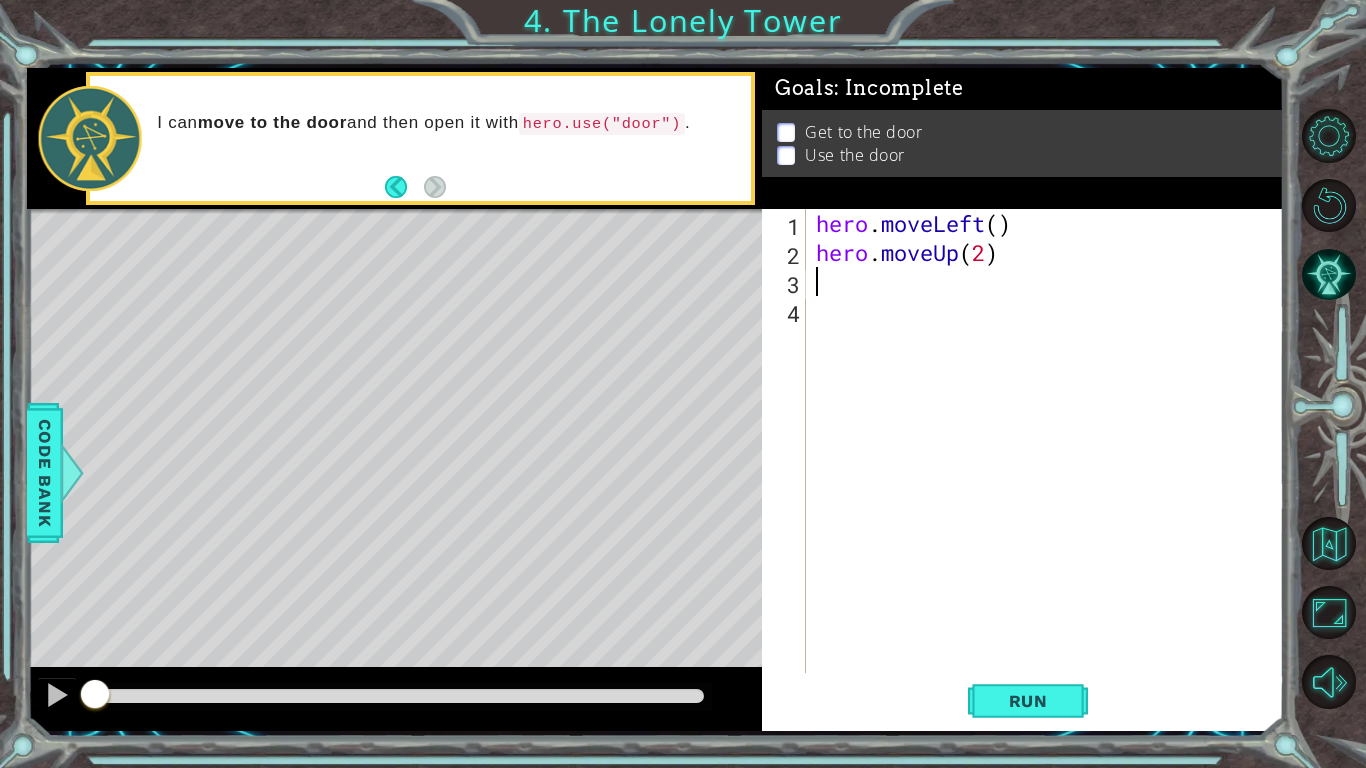 scroll, scrollTop: 0, scrollLeft: 0, axis: both 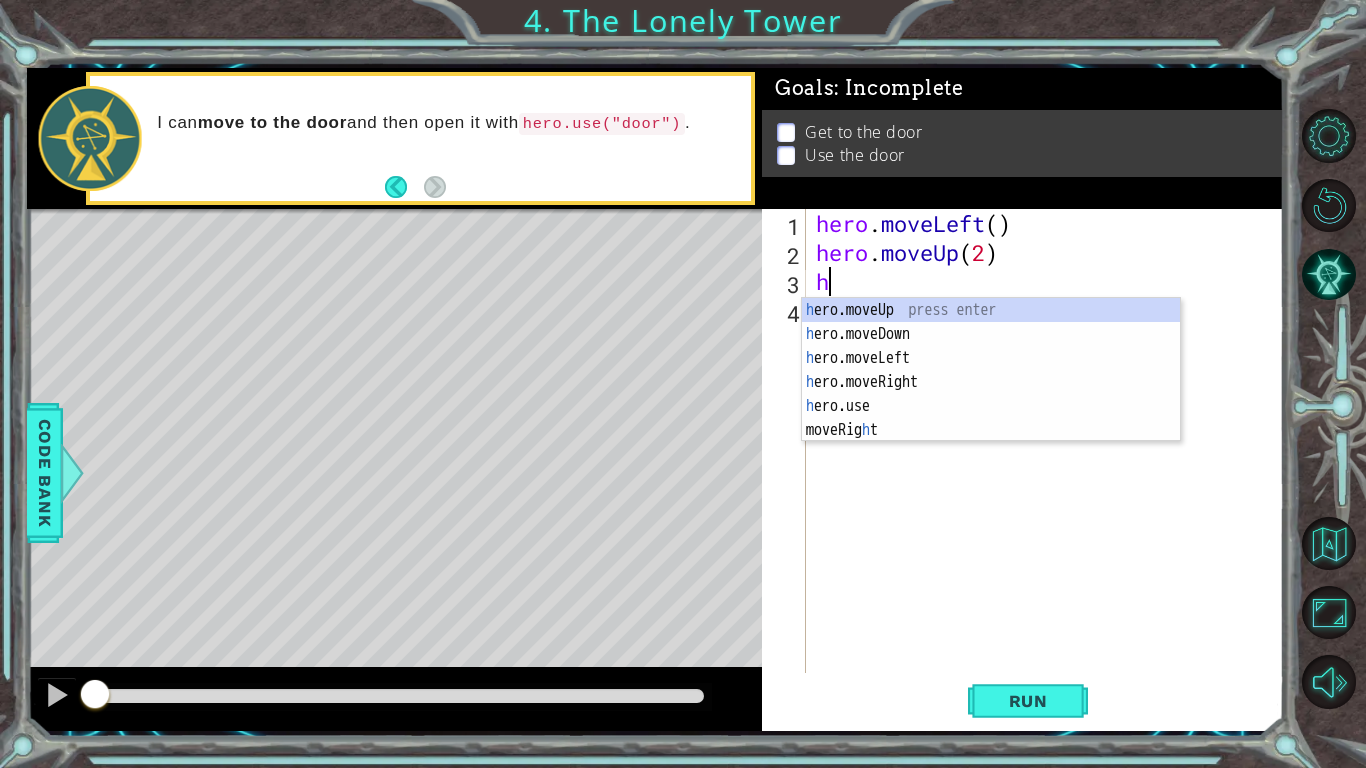 type on "her" 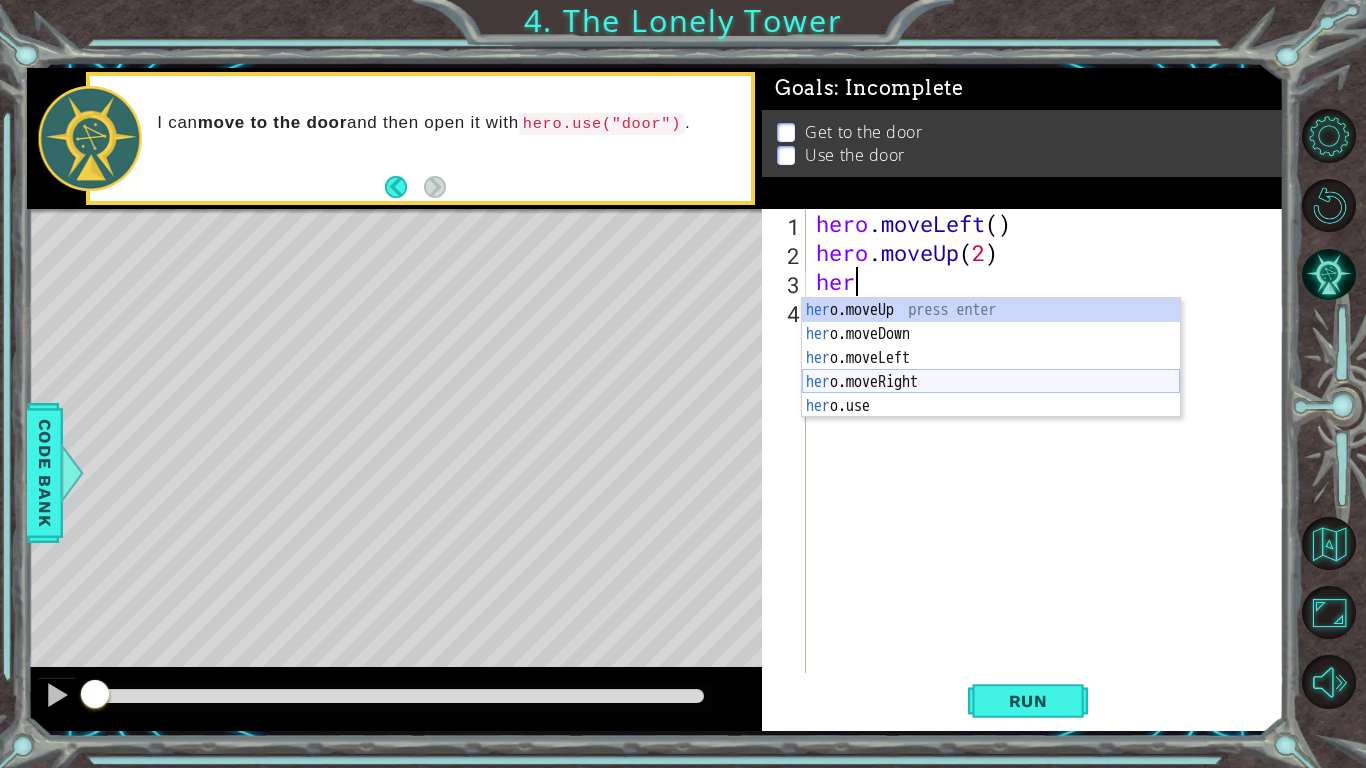 click on "her o.moveUp press enter her o.moveDown press enter her o.moveLeft press enter her o.moveRight press enter her o.use press enter" at bounding box center [991, 382] 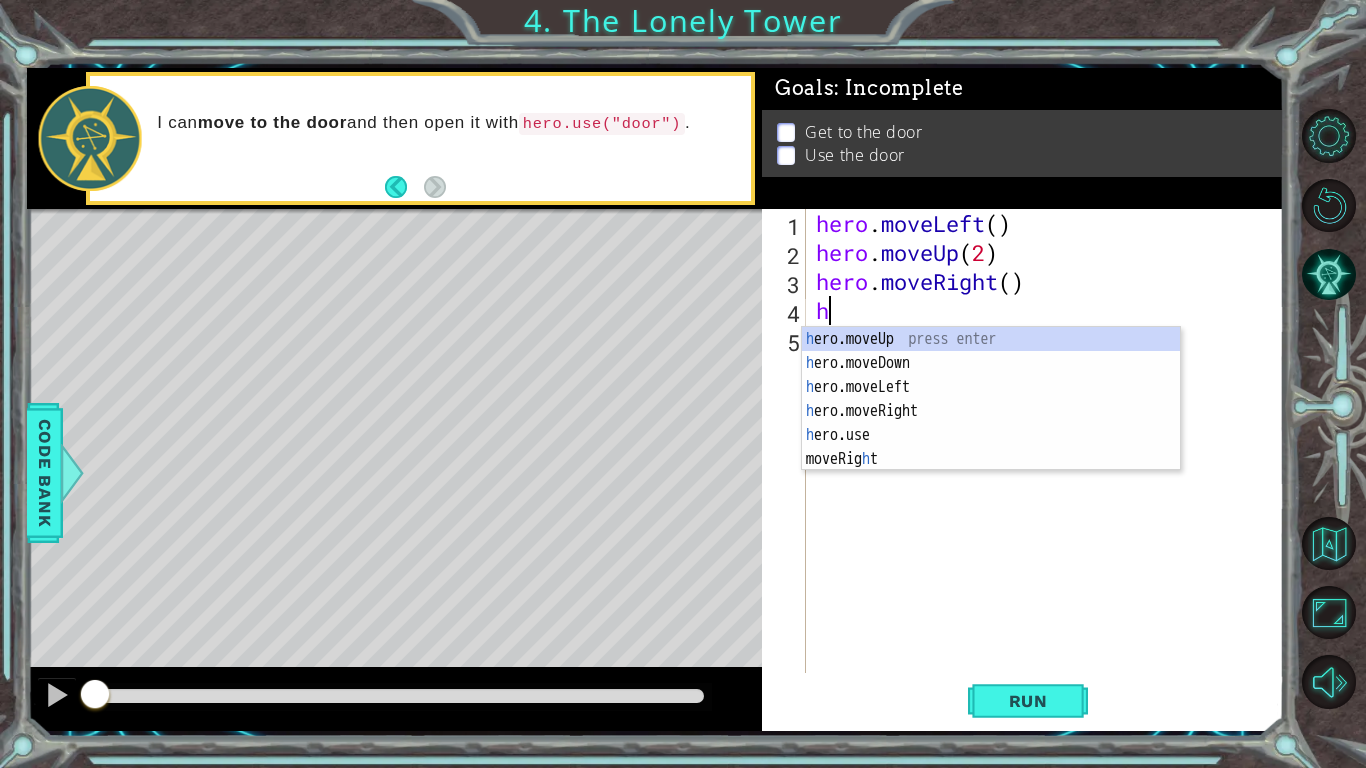 type on "her" 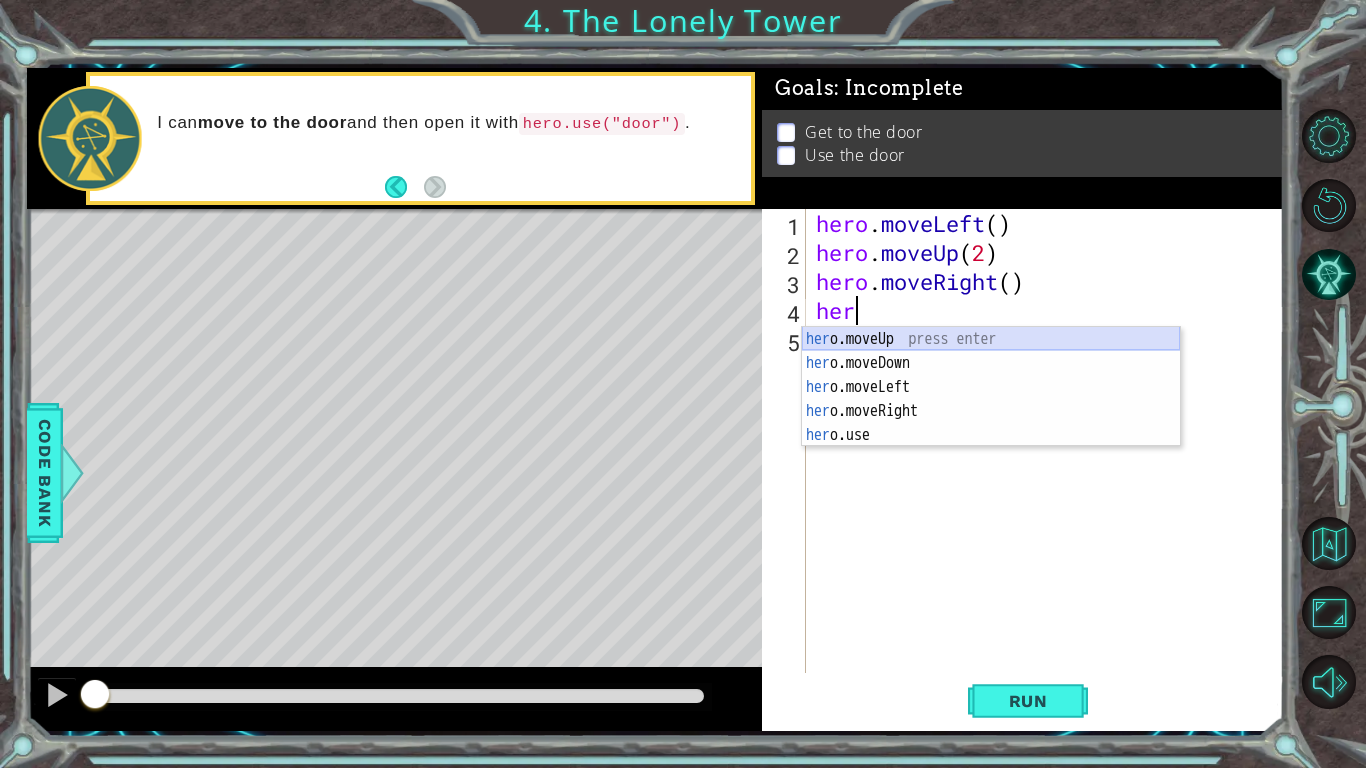 click on "her o.moveUp press enter her o.moveDown press enter her o.moveLeft press enter her o.moveRight press enter her o.use press enter" at bounding box center (991, 411) 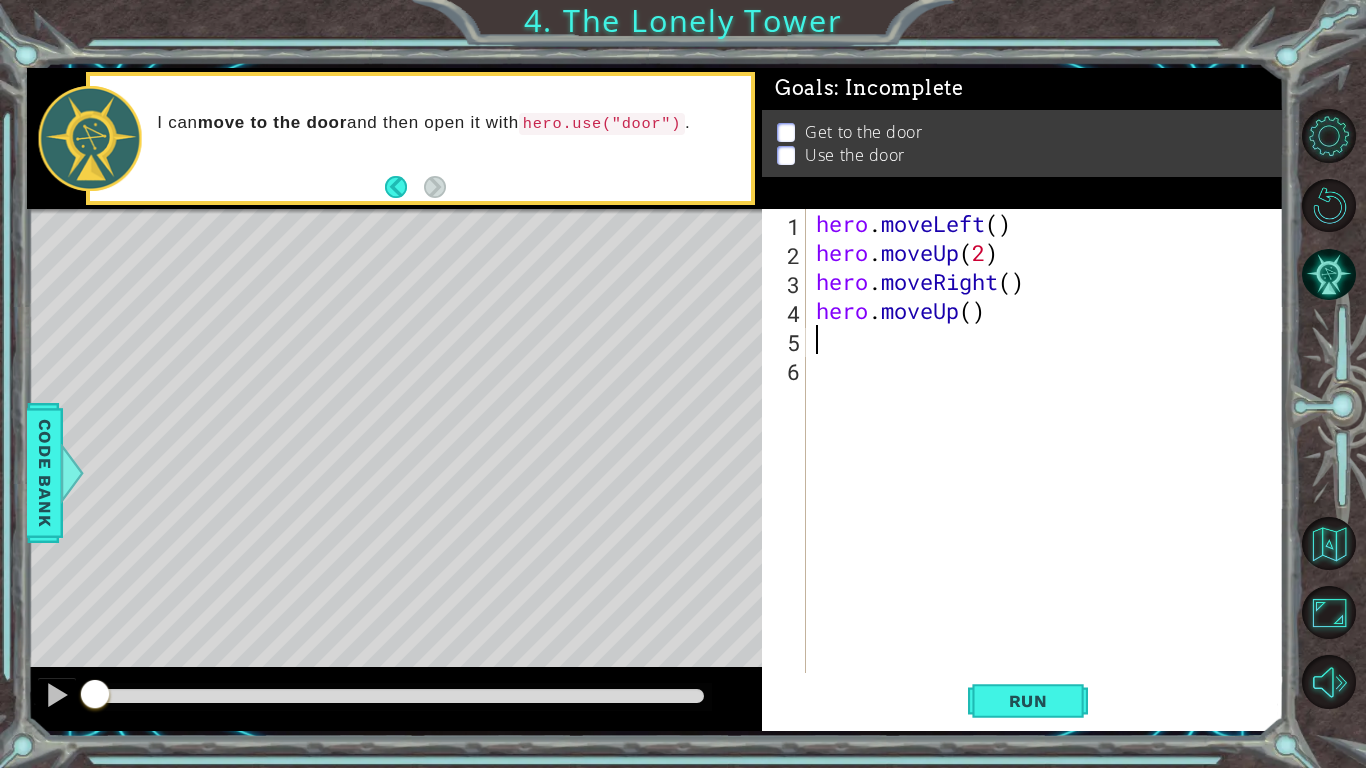 click on "hero . moveLeft ( ) hero . moveUp ( 2 ) hero . moveRight ( ) hero . moveUp ( )" at bounding box center [1050, 470] 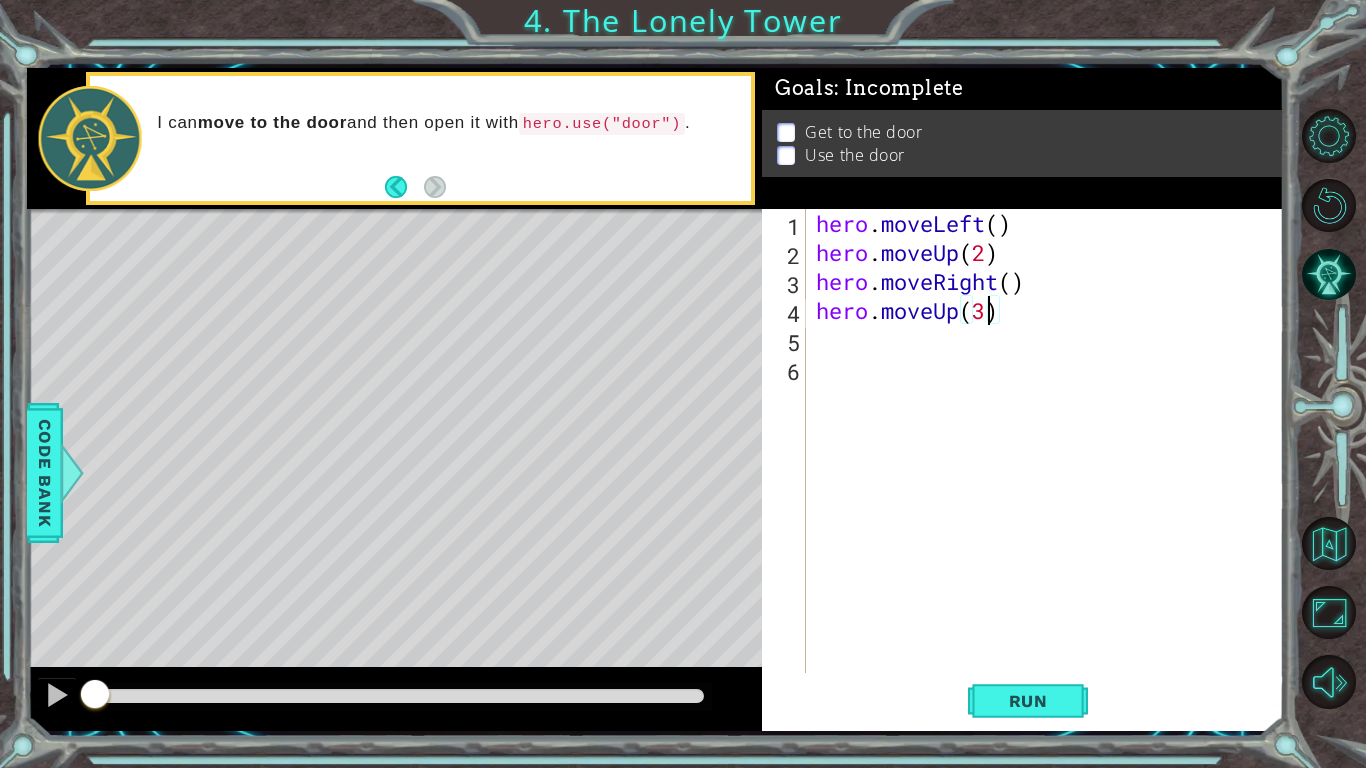scroll, scrollTop: 0, scrollLeft: 7, axis: horizontal 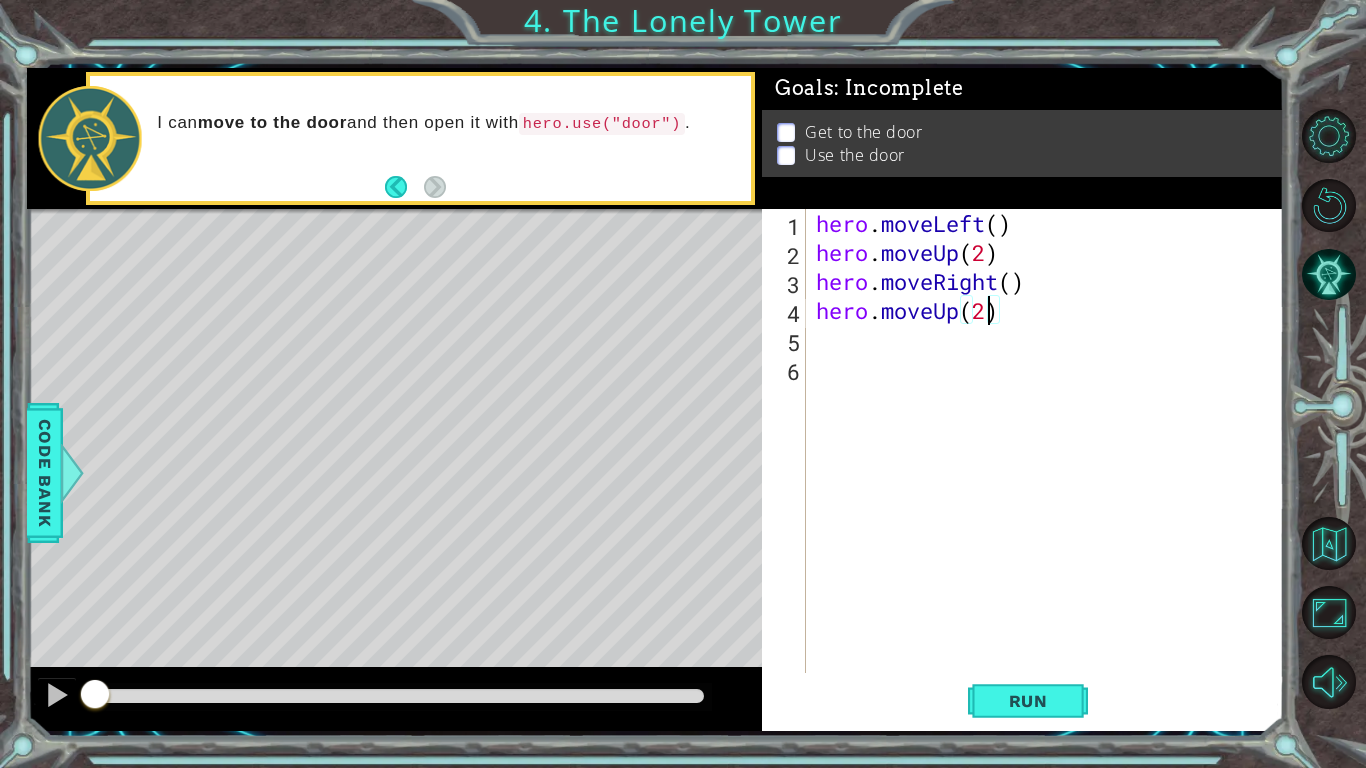 click on "hero . moveLeft ( ) hero . moveUp ( 2 ) hero . moveRight ( ) hero . moveUp ( 2 )" at bounding box center [1050, 470] 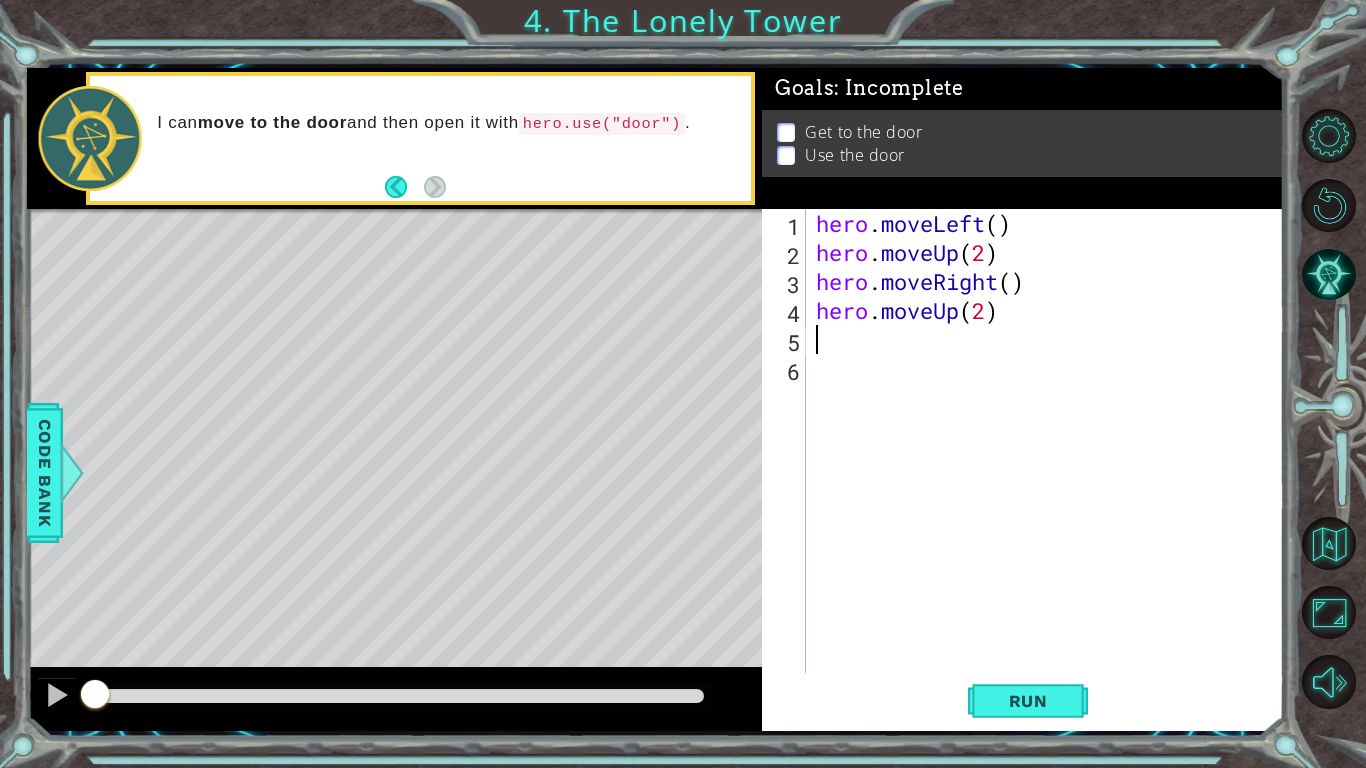 type on "her" 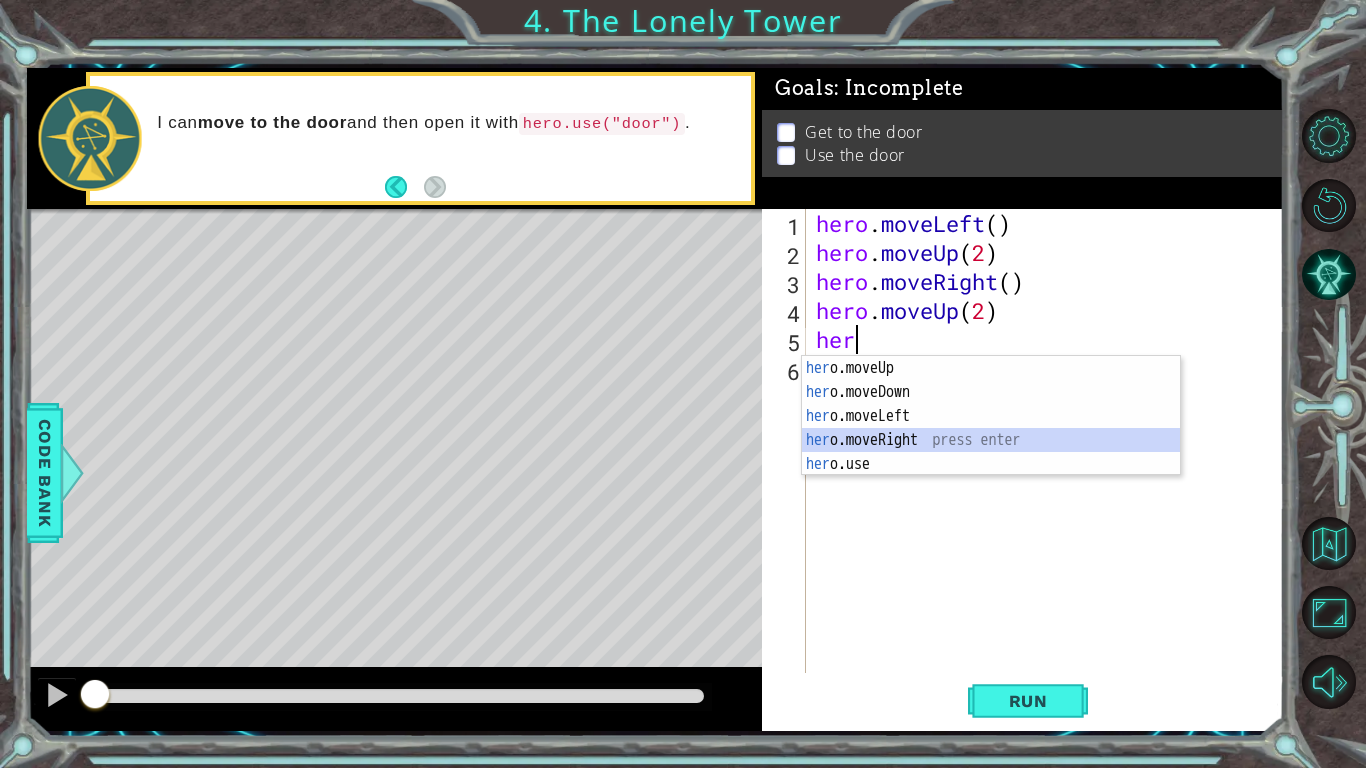 click on "her o.moveUp press enter her o.moveDown press enter her o.moveLeft press enter her o.moveRight press enter her o.use press enter" at bounding box center [991, 440] 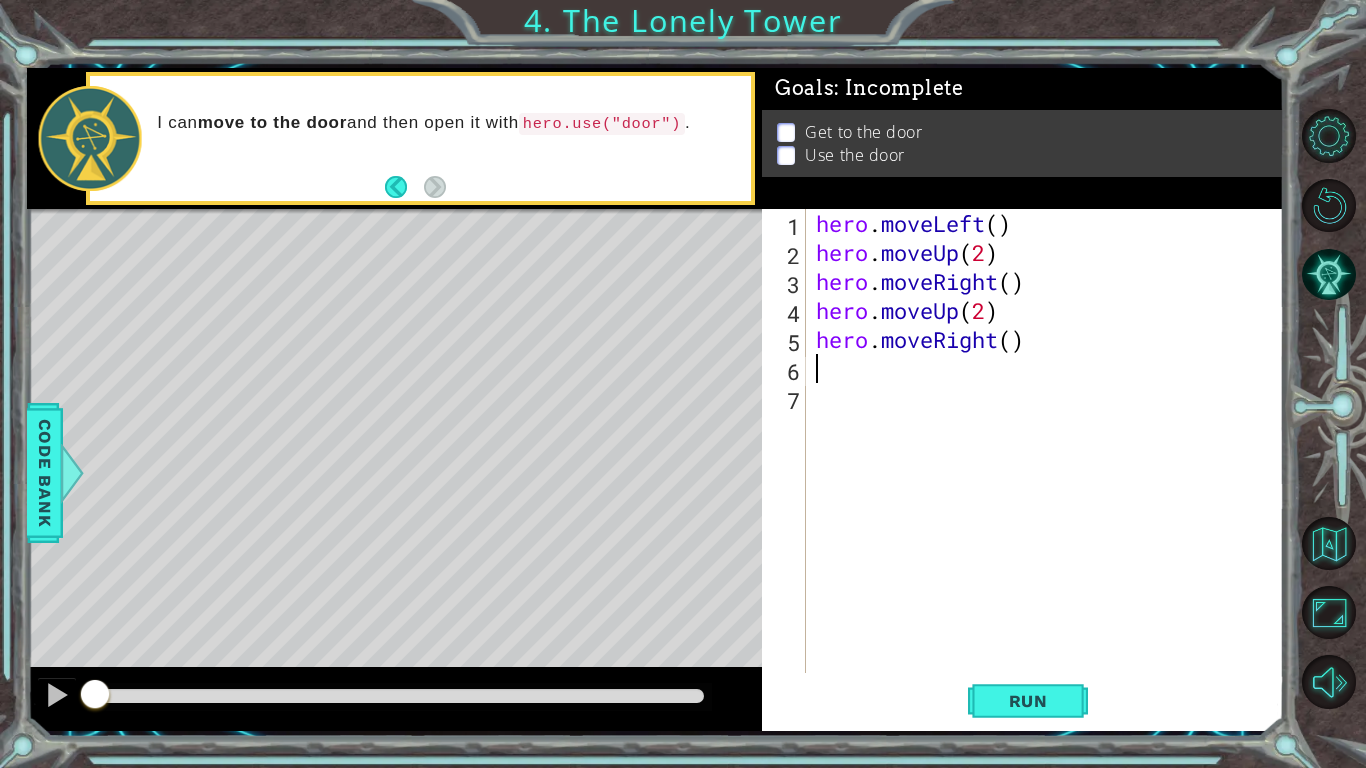 type on "her" 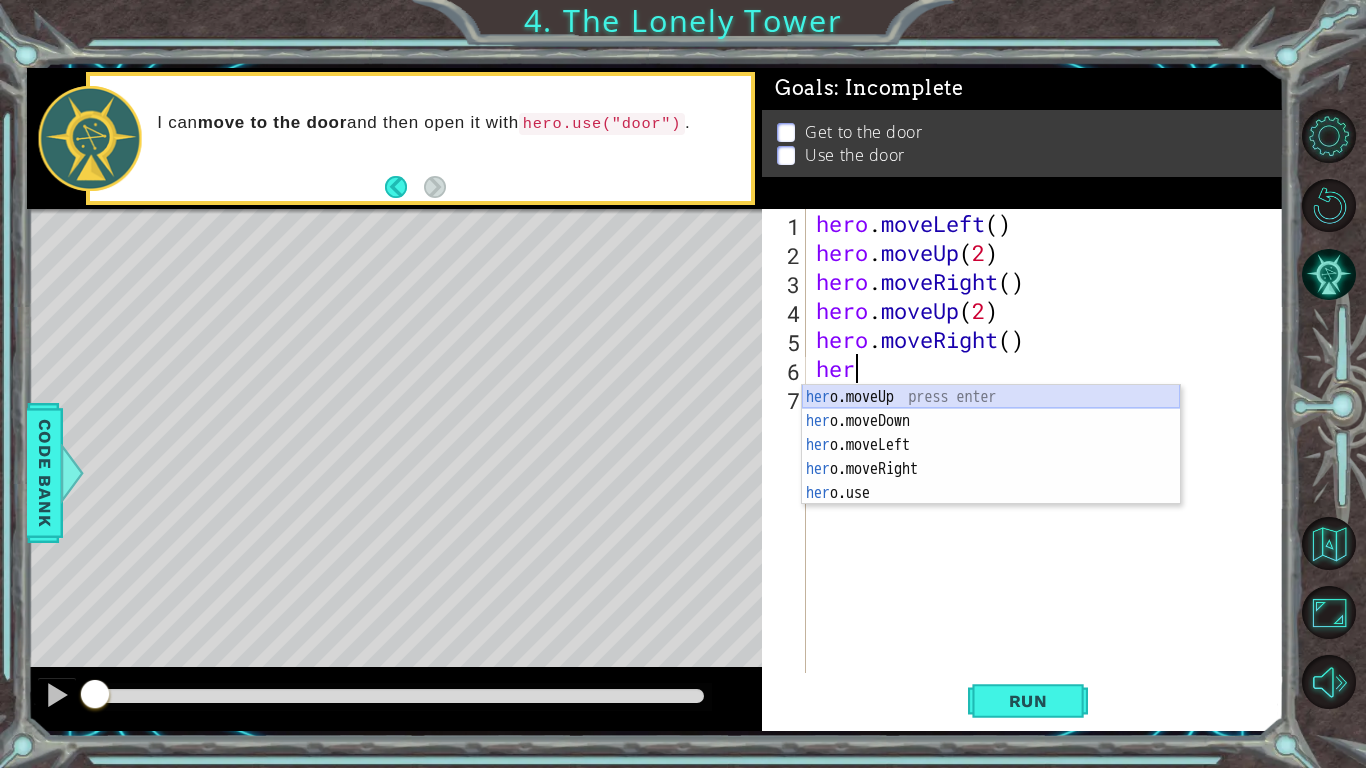 click on "her o.moveUp press enter her o.moveDown press enter her o.moveLeft press enter her o.moveRight press enter her o.use press enter" at bounding box center [991, 469] 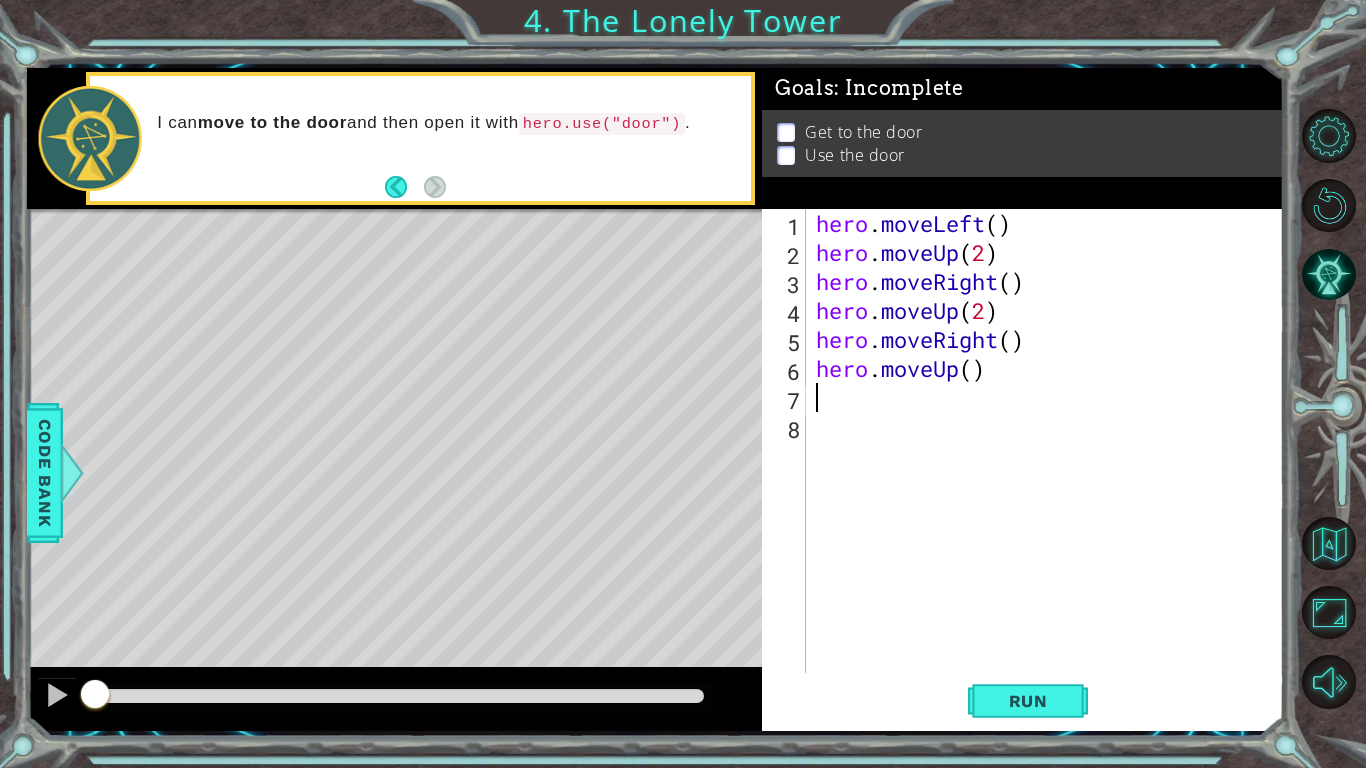 click on "hero . moveLeft ( ) hero . moveUp ( 2 ) hero . moveRight ( ) hero . moveUp ( 2 ) hero . moveRight ( ) hero . moveUp ( )" at bounding box center [1050, 470] 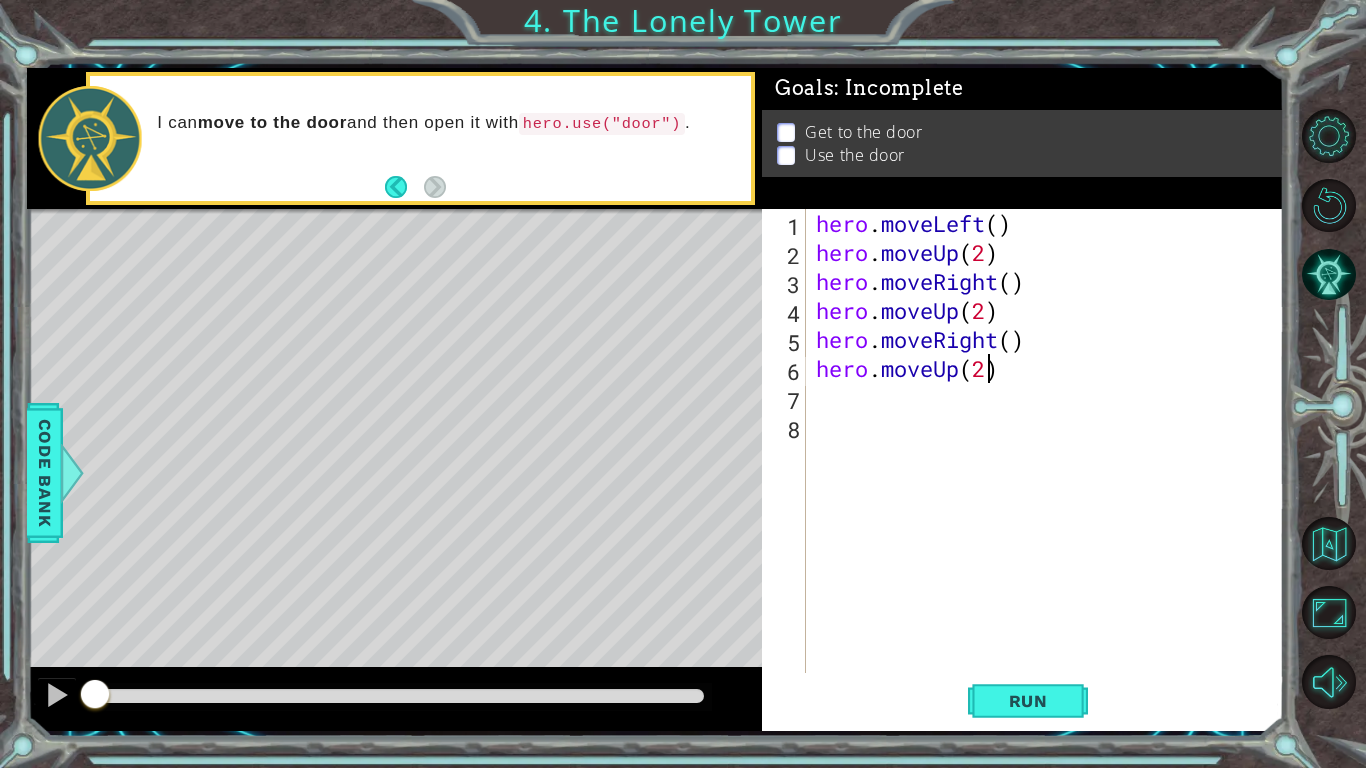 scroll, scrollTop: 0, scrollLeft: 7, axis: horizontal 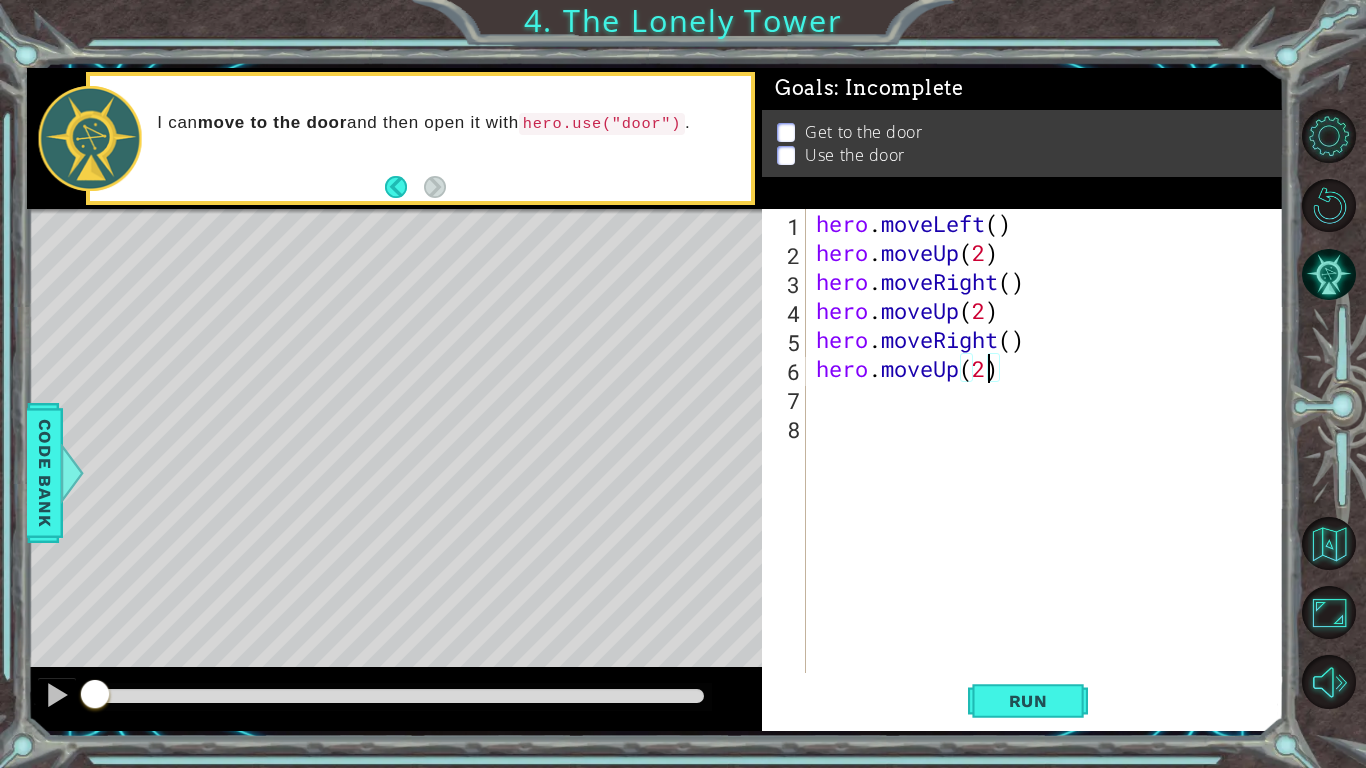click on "hero . moveLeft ( ) hero . moveUp ( 2 ) hero . moveRight ( ) hero . moveUp ( 2 ) hero . moveRight ( ) hero . moveUp ( 2 )" at bounding box center (1050, 470) 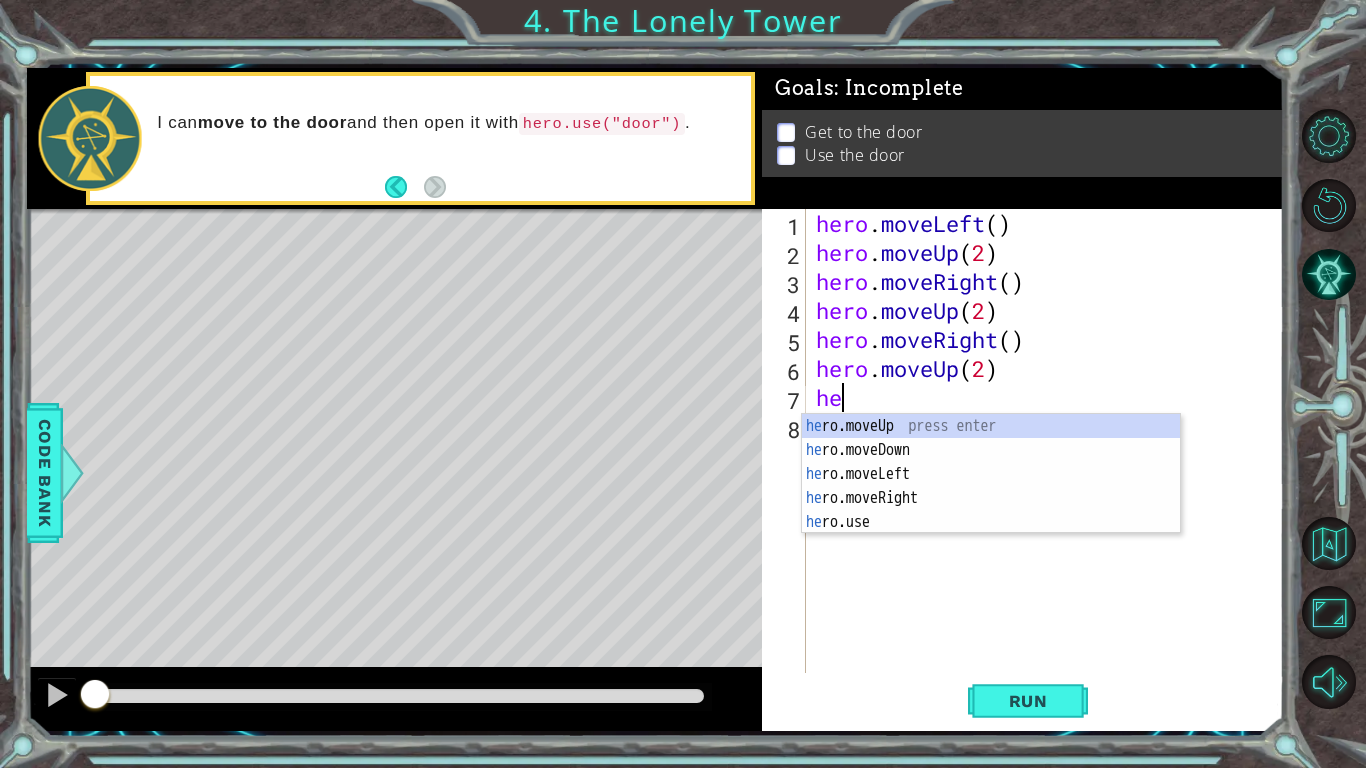 type on "her" 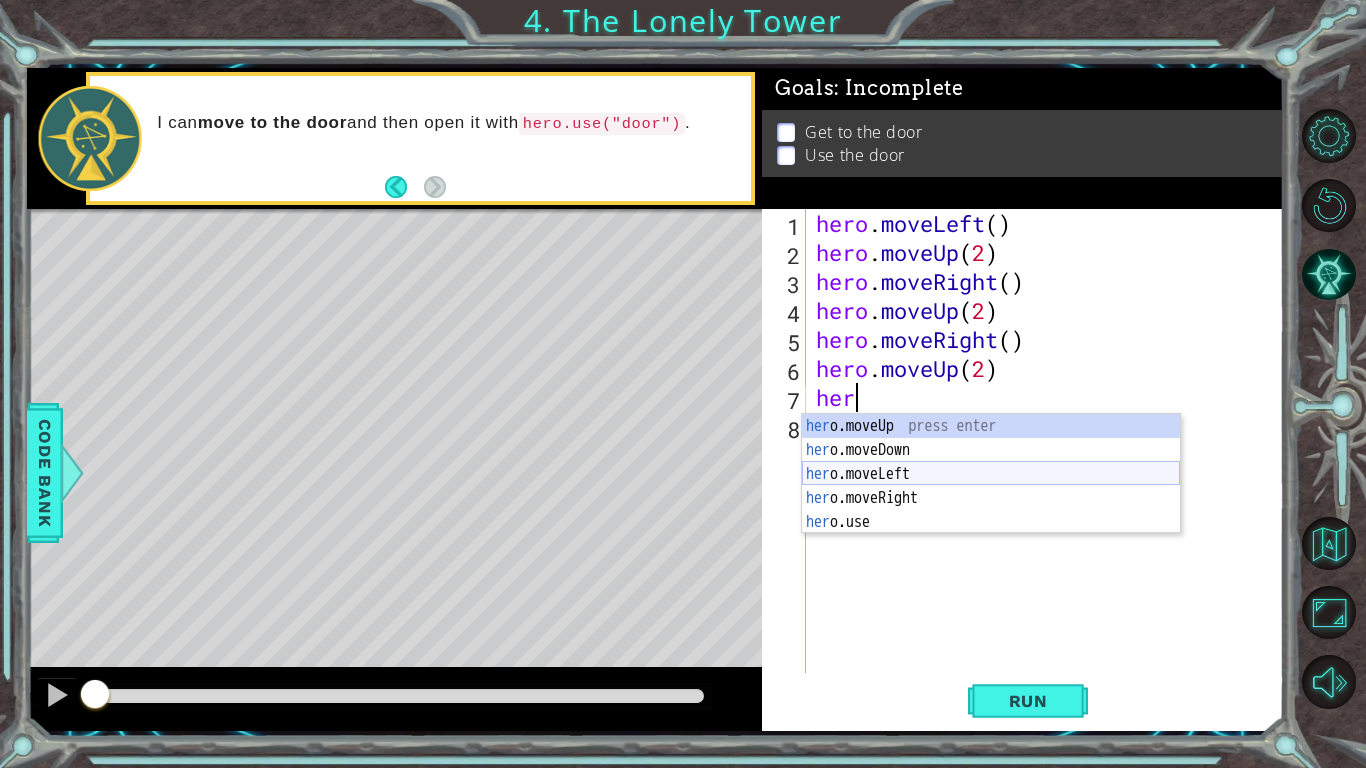 click on "her o.moveUp press enter her o.moveDown press enter her o.moveLeft press enter her o.moveRight press enter her o.use press enter" at bounding box center [991, 498] 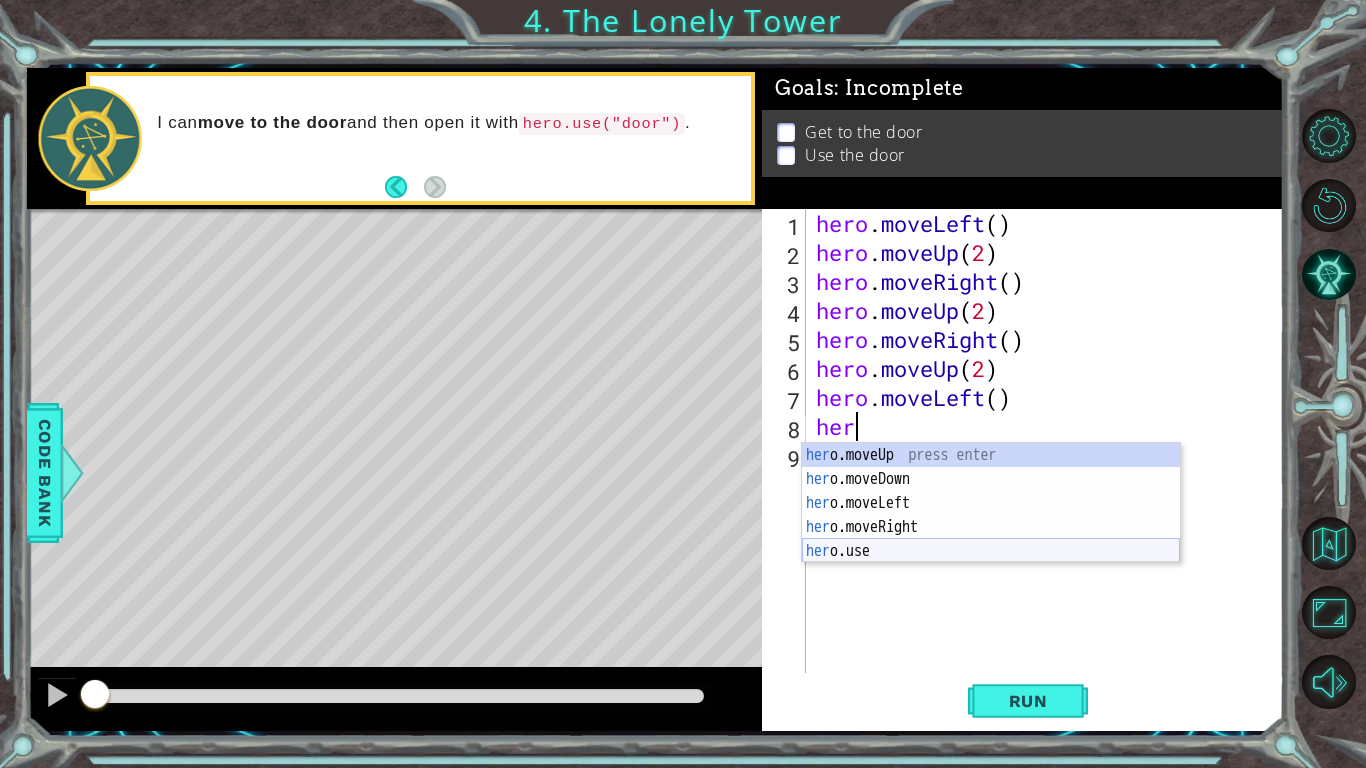 click on "her o.moveUp press enter her o.moveDown press enter her o.moveLeft press enter her o.moveRight press enter her o.use press enter" at bounding box center [991, 527] 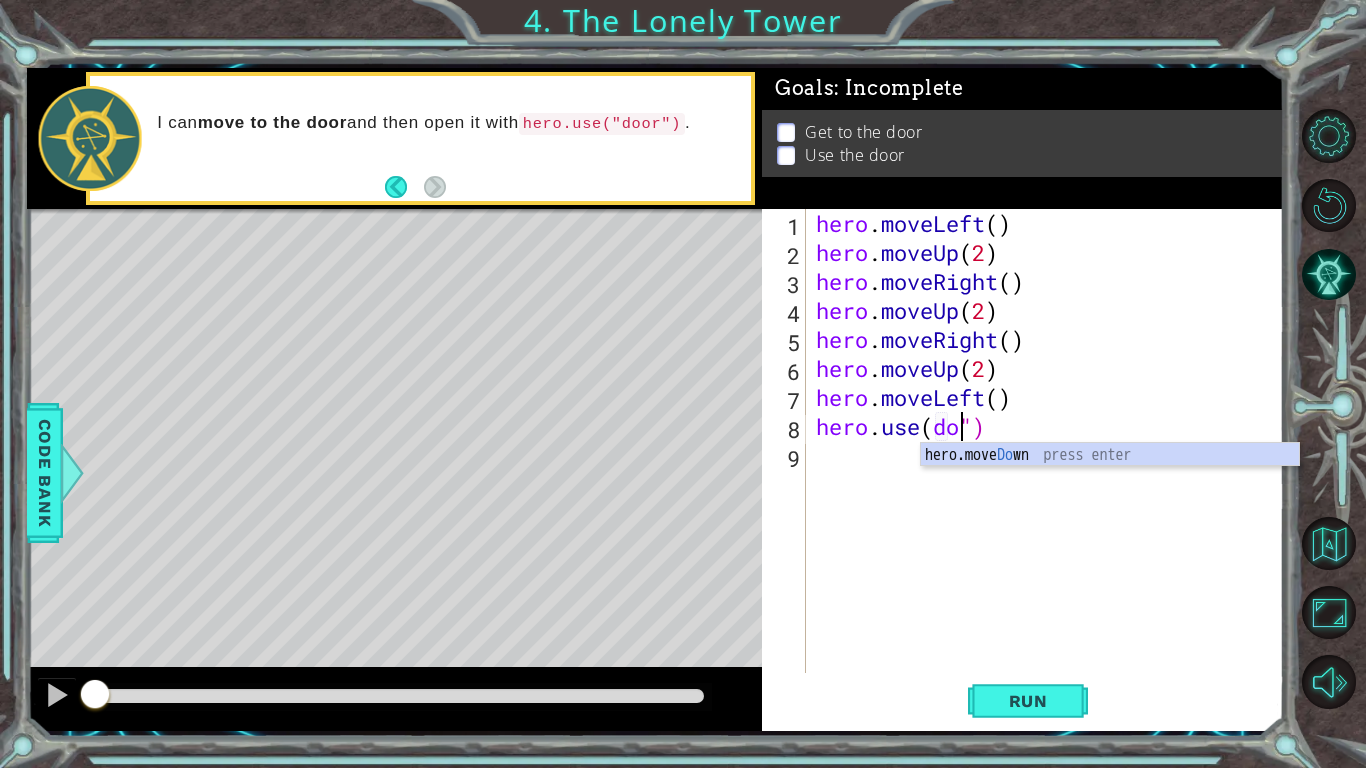 scroll, scrollTop: 0, scrollLeft: 7, axis: horizontal 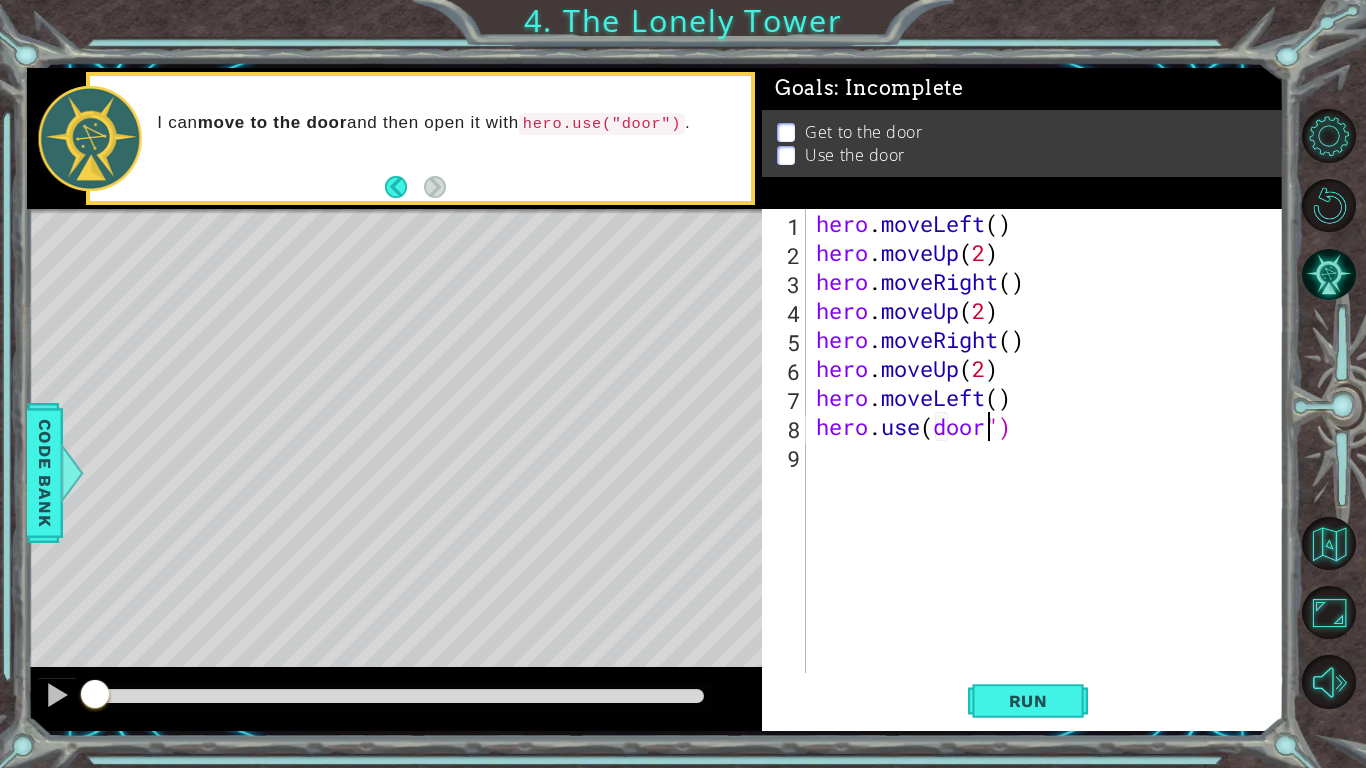 type on "hero.use(door")" 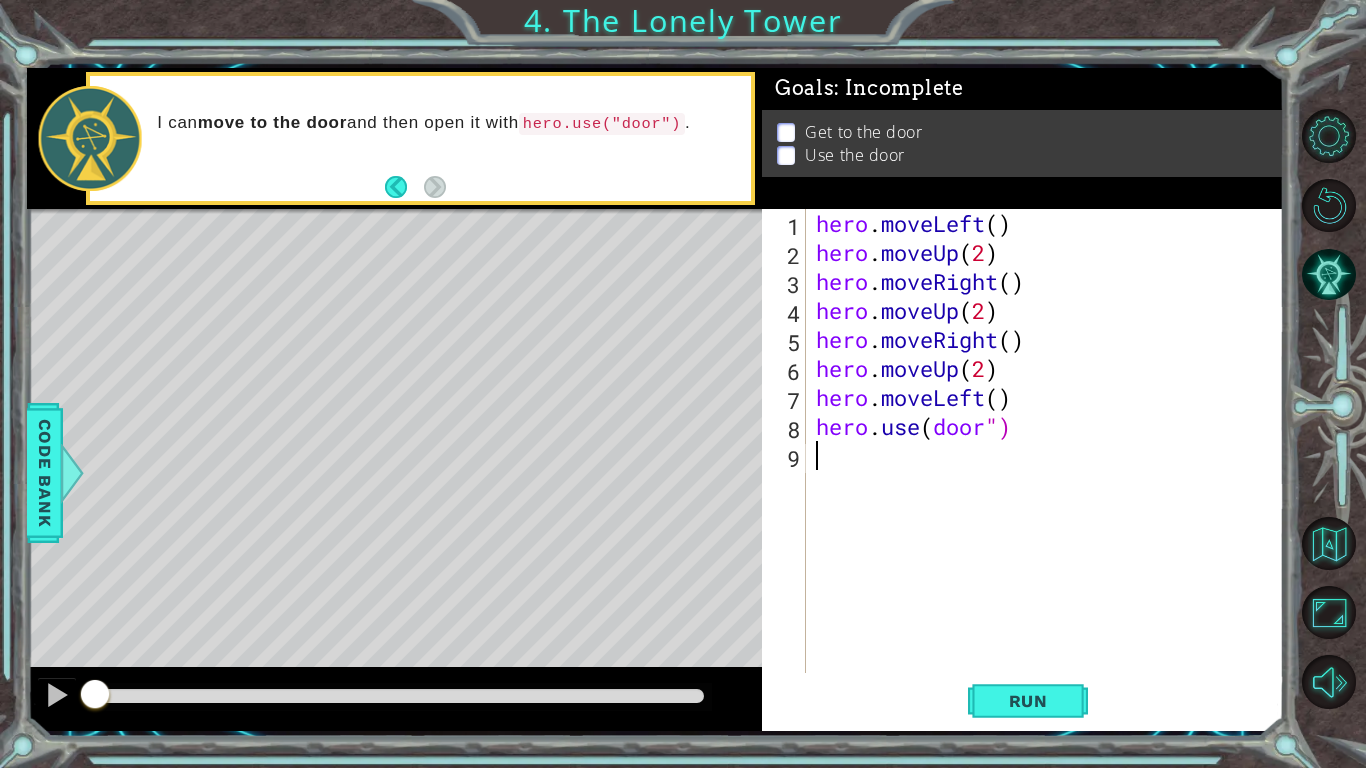 scroll, scrollTop: 0, scrollLeft: 0, axis: both 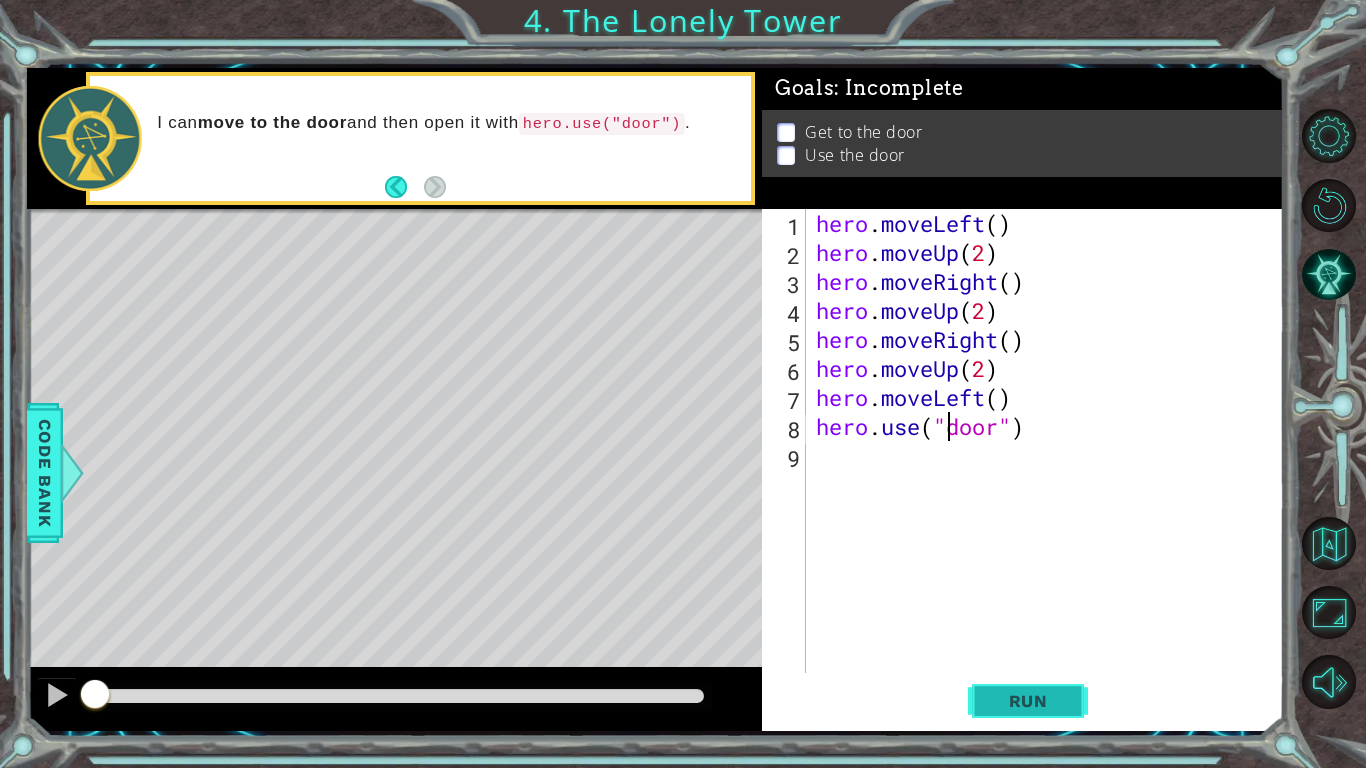 click on "Run" at bounding box center (1028, 701) 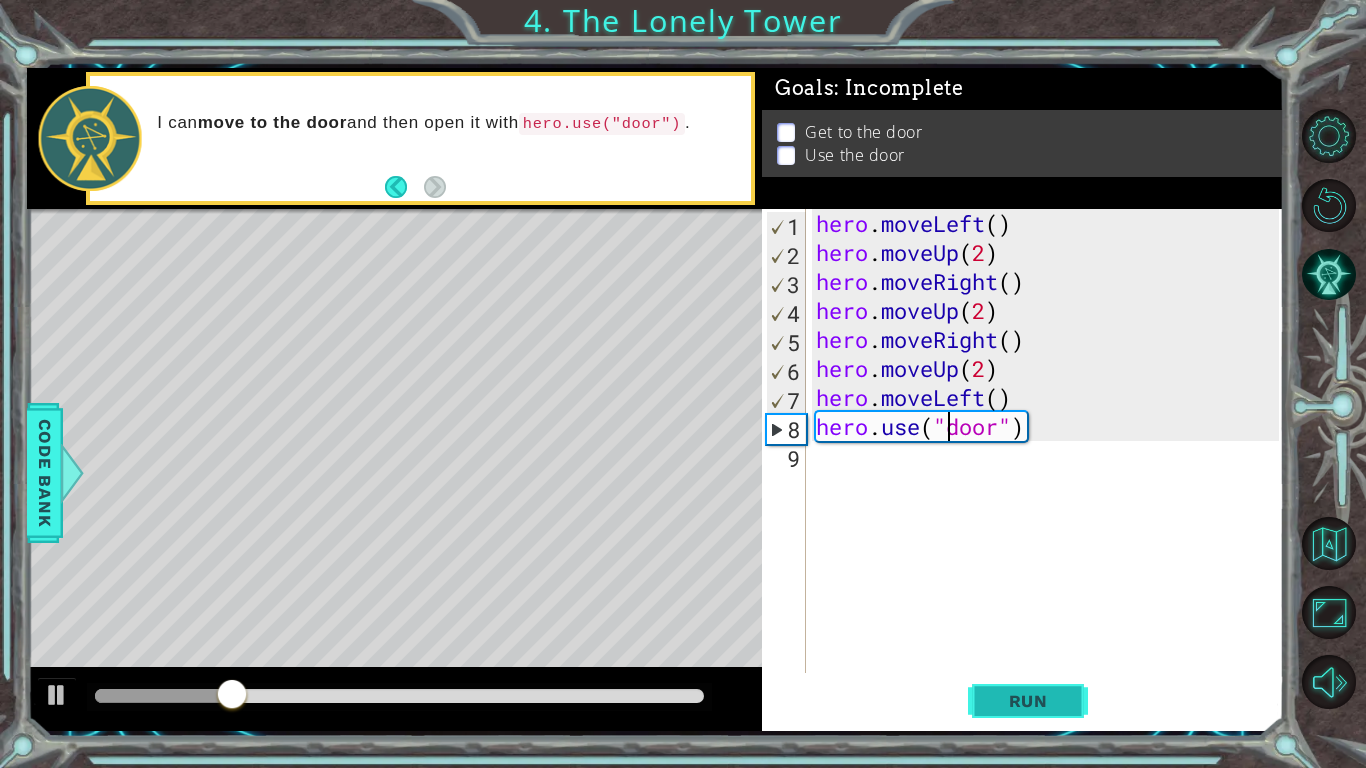click on "Run" at bounding box center [1028, 701] 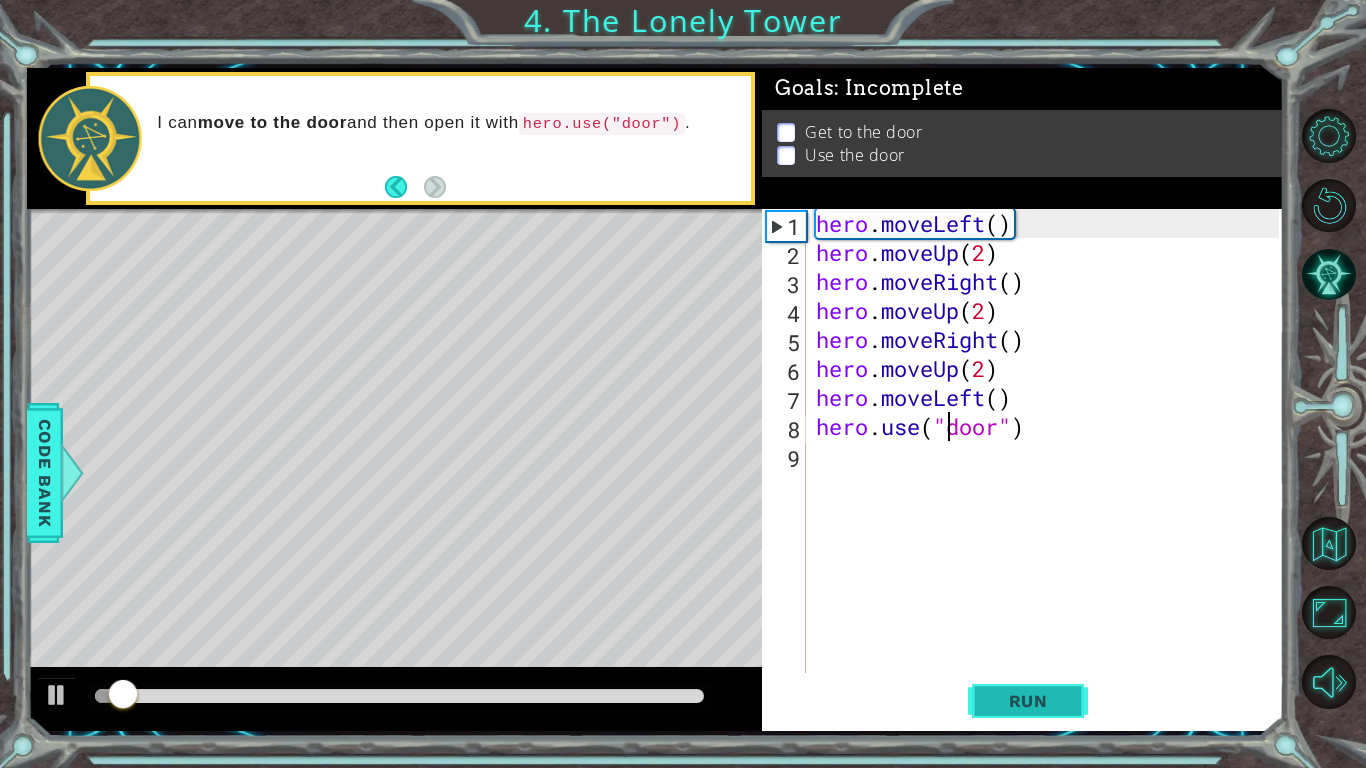 click on "Run" at bounding box center [1028, 701] 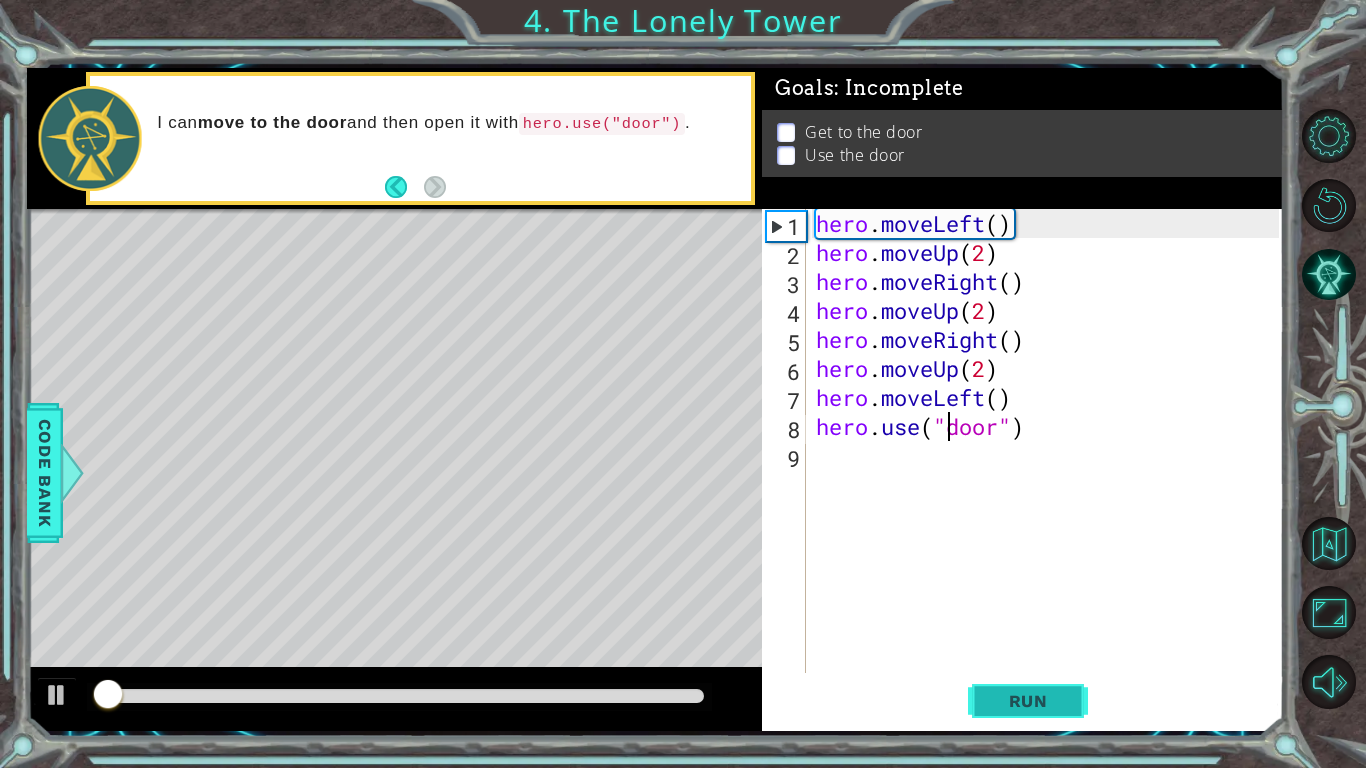 click on "Run" at bounding box center (1028, 701) 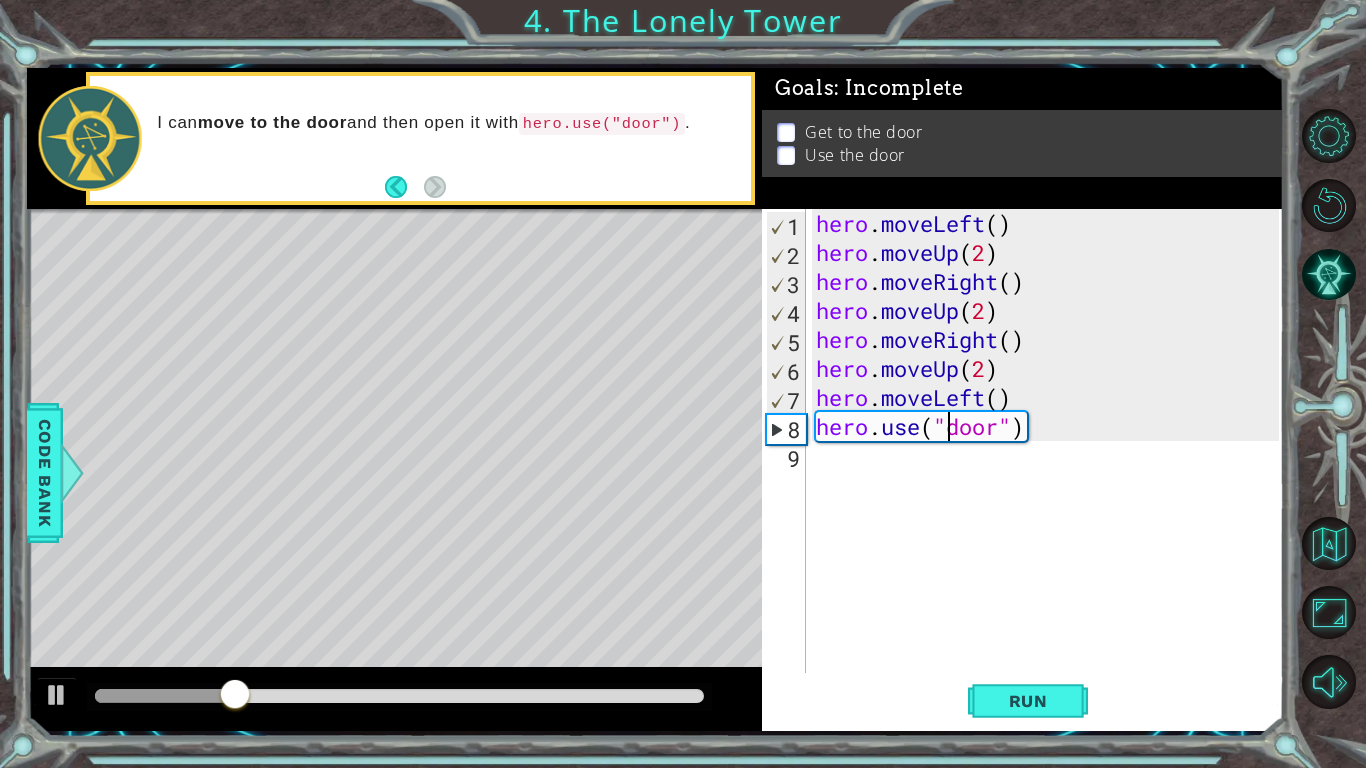 click on "hero . moveLeft ( ) hero . moveUp ( 2 ) hero . moveRight ( ) hero . moveUp ( 2 ) hero . moveRight ( ) hero . moveUp ( 2 ) hero . moveLeft ( ) hero . use ( "door" )" at bounding box center (1050, 470) 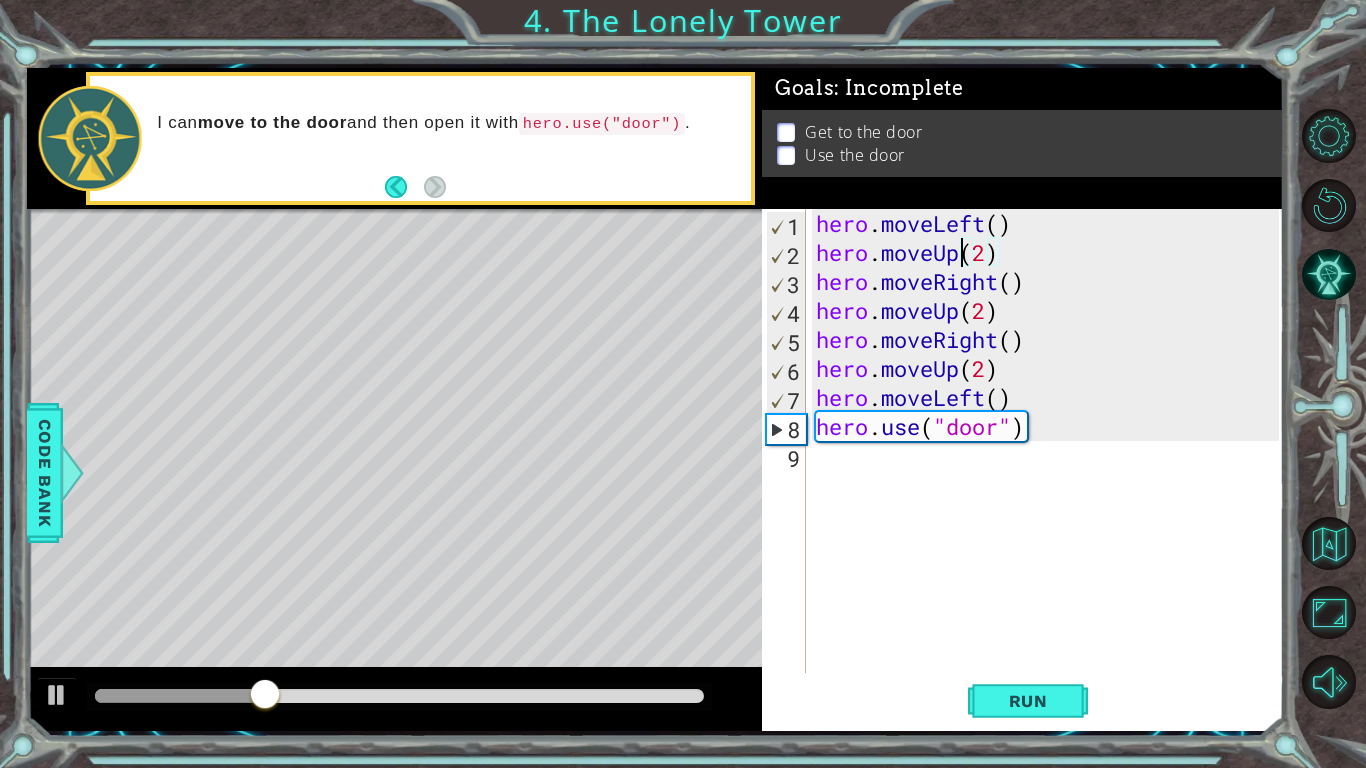 click on "hero . moveLeft ( ) hero . moveUp ( 2 ) hero . moveRight ( ) hero . moveUp ( 2 ) hero . moveRight ( ) hero . moveUp ( 2 ) hero . moveLeft ( ) hero . use ( "door" )" at bounding box center [1050, 470] 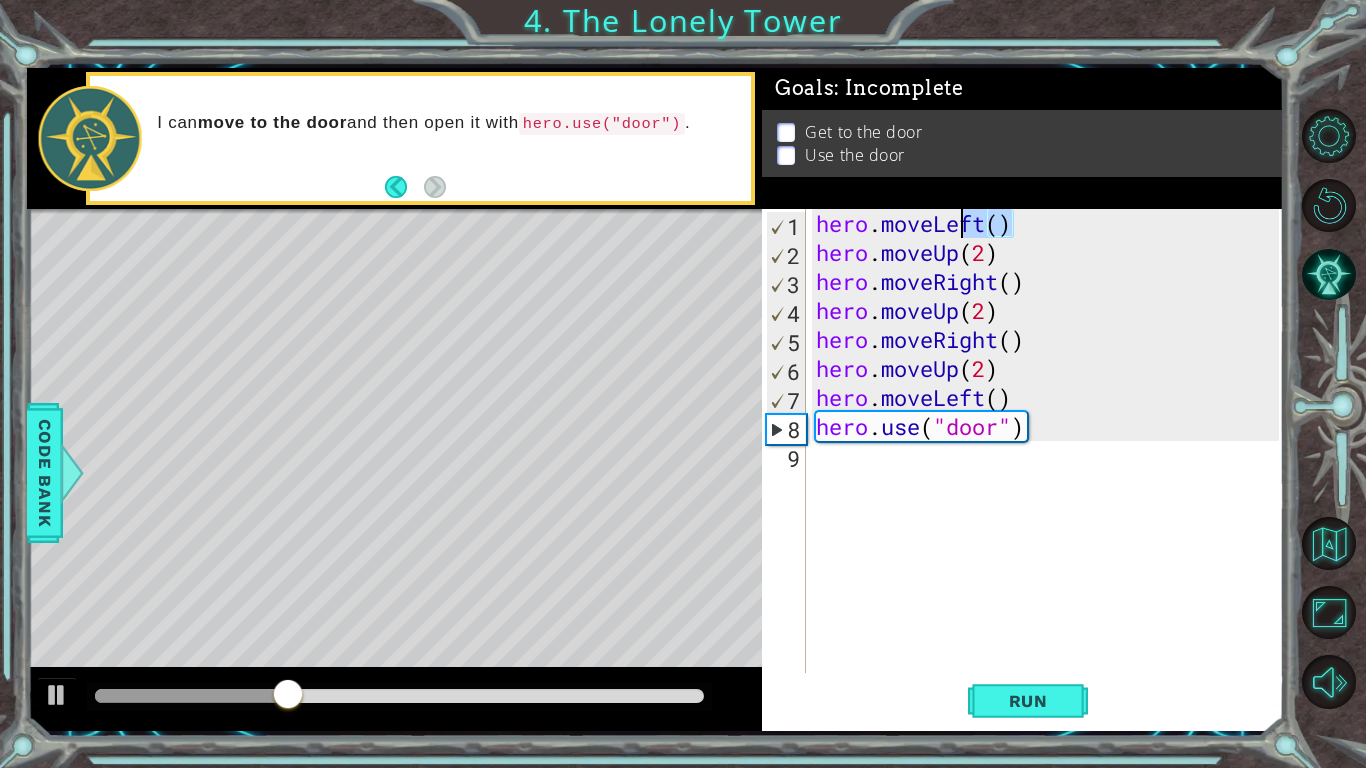 drag, startPoint x: 1037, startPoint y: 222, endPoint x: 806, endPoint y: 199, distance: 232.1422 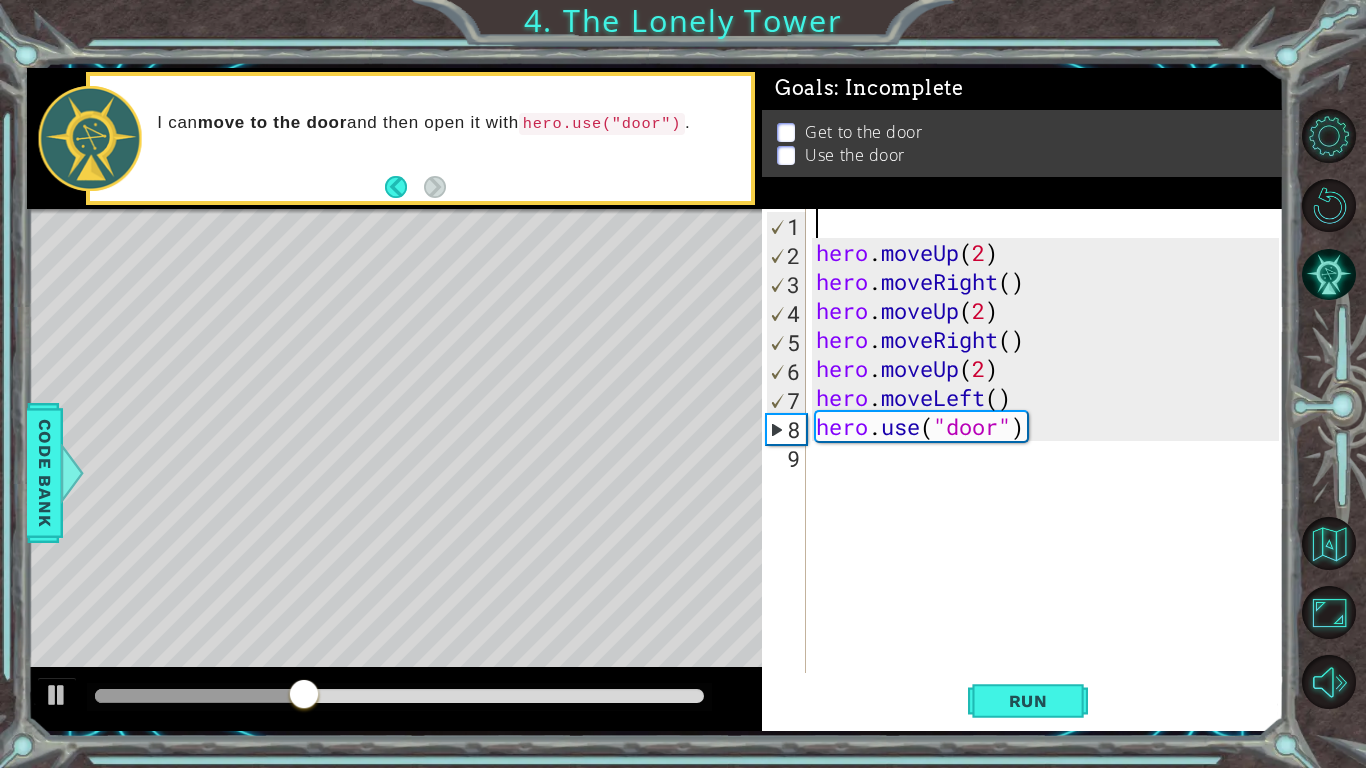 scroll, scrollTop: 0, scrollLeft: 0, axis: both 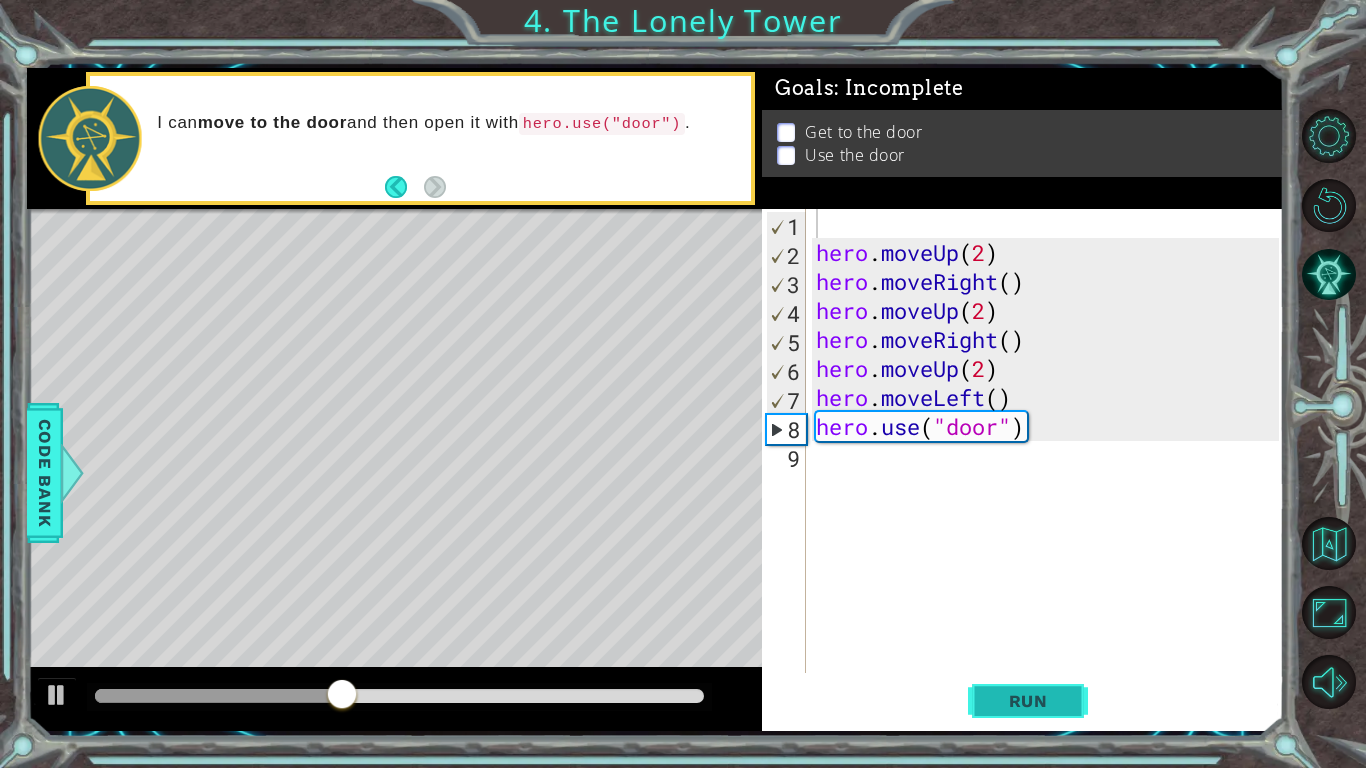 click on "Run" at bounding box center [1028, 701] 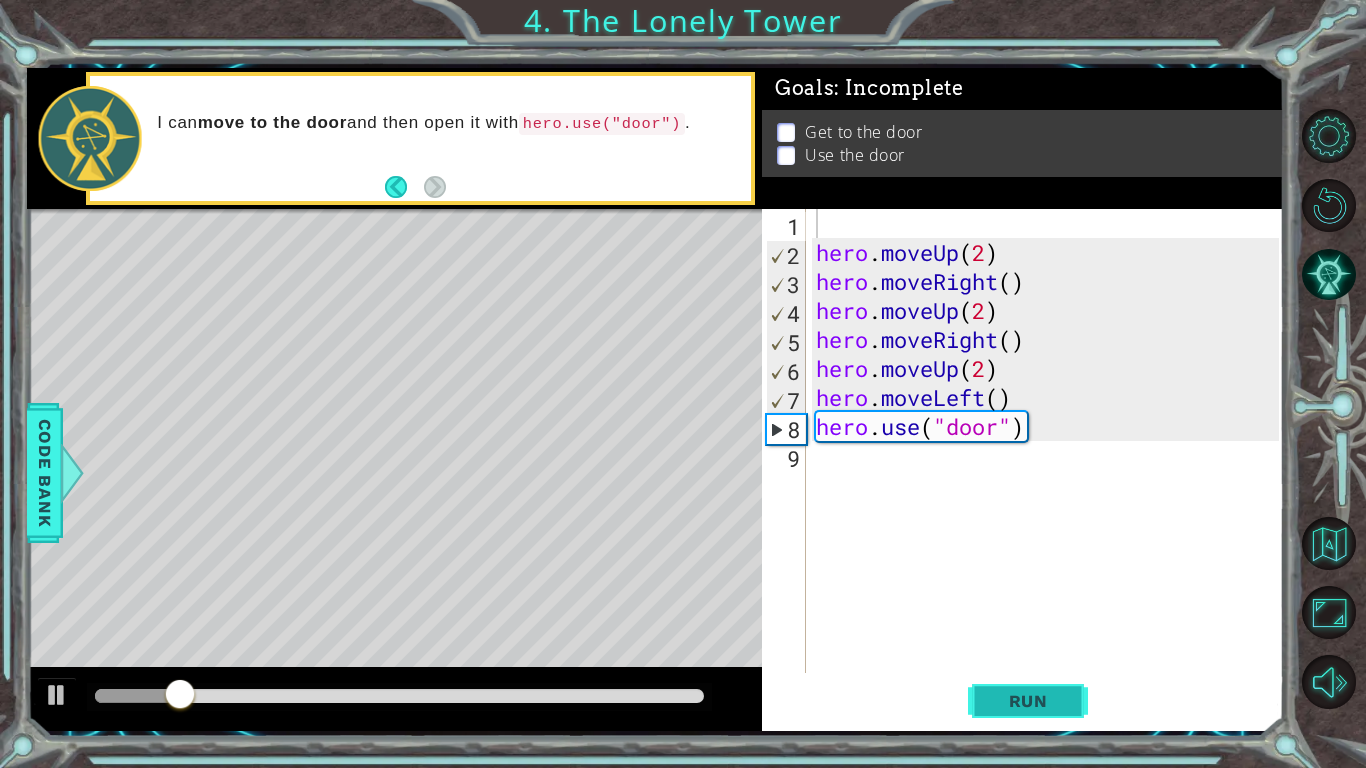 click on "Run" at bounding box center (1028, 701) 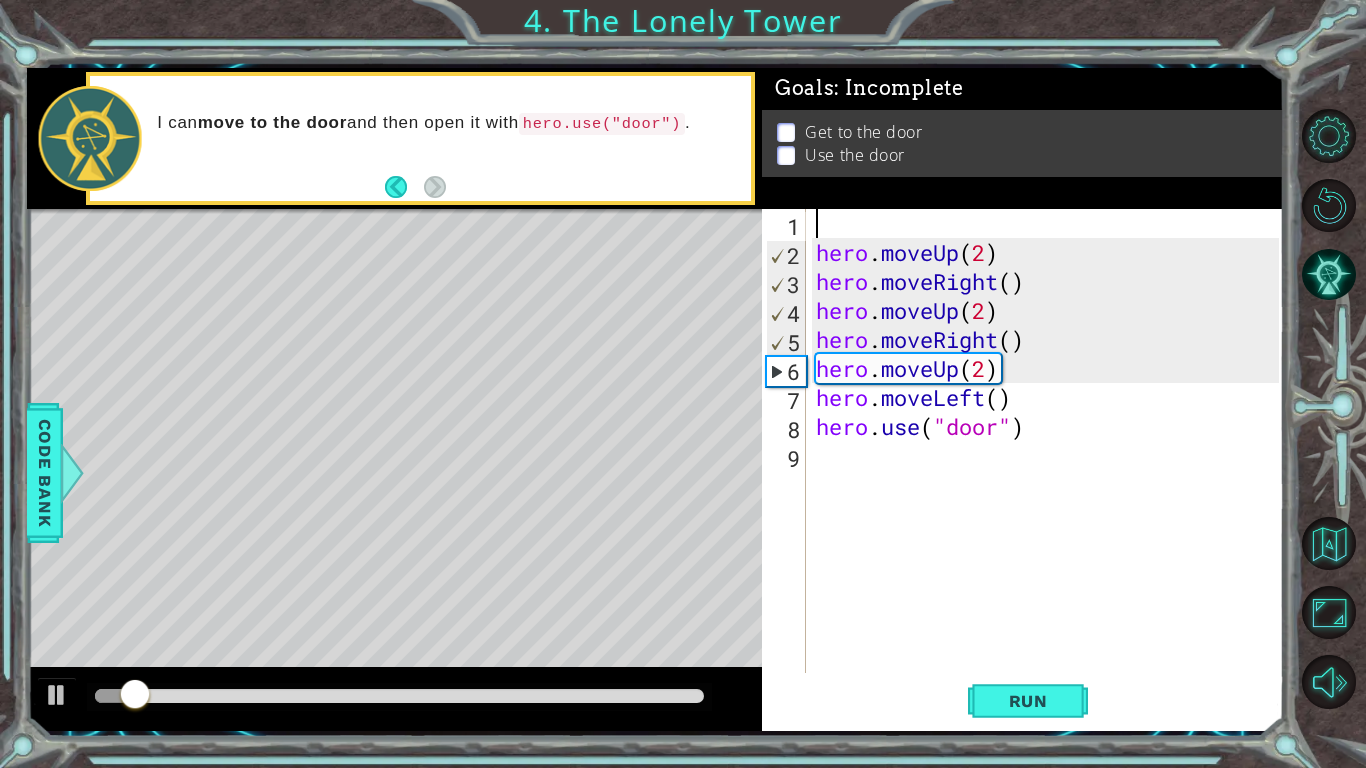 click on "hero . moveUp ( 2 ) hero . moveRight ( ) hero . moveUp ( 2 ) hero . moveRight ( ) hero . moveUp ( 2 ) hero . moveLeft ( ) hero . use ( "door" )" at bounding box center [1050, 470] 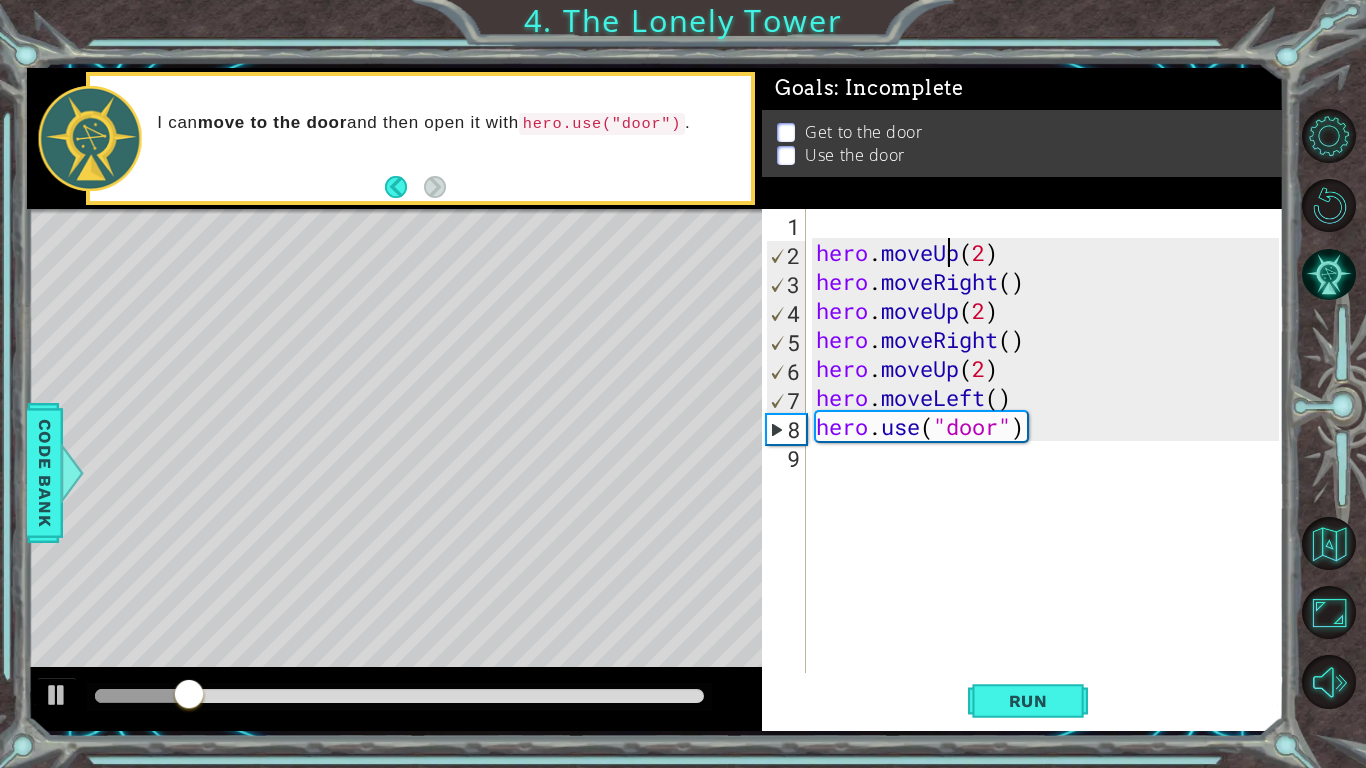 click on "hero . moveUp ( 2 ) hero . moveRight ( ) hero . moveUp ( 2 ) hero . moveRight ( ) hero . moveUp ( 2 ) hero . moveLeft ( ) hero . use ( "door" )" at bounding box center (1050, 470) 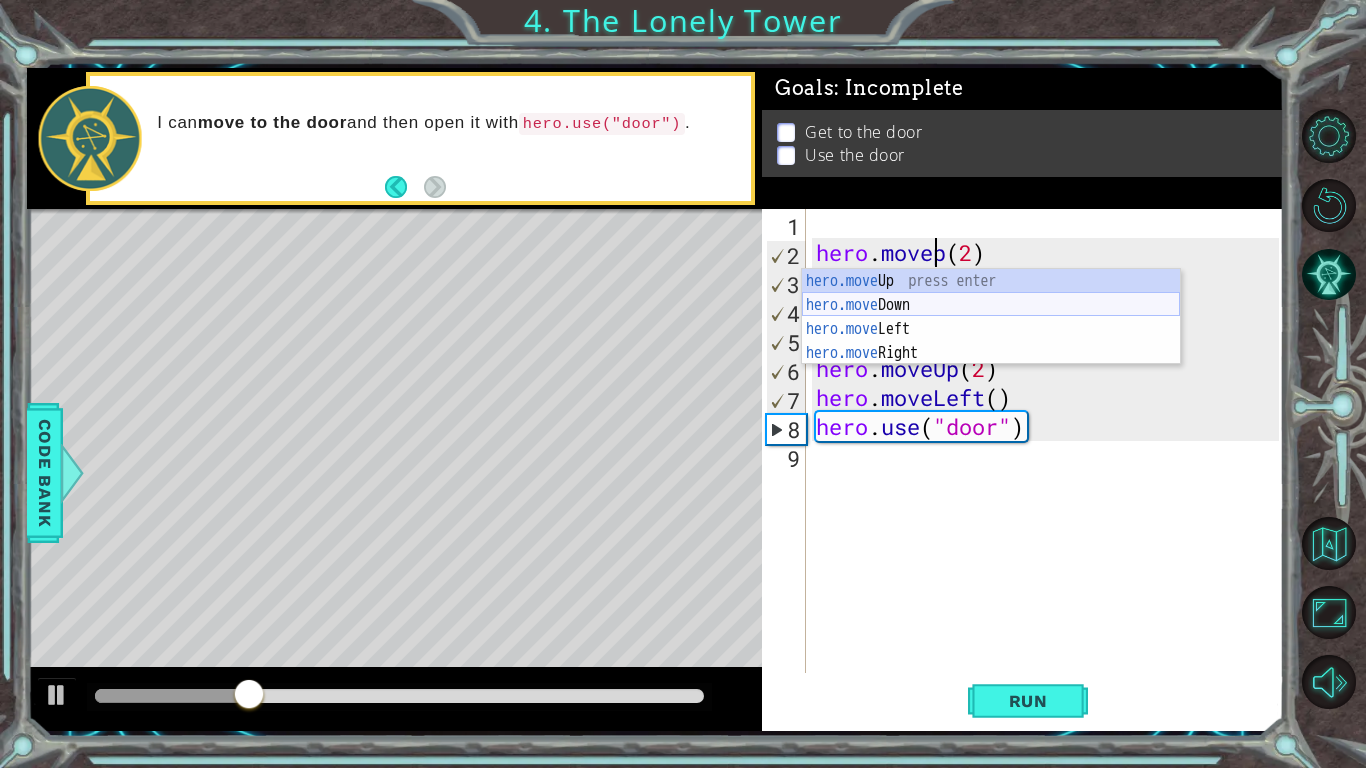 click on "hero.move Up press enter hero.move Down press enter hero.move Left press enter hero.move Right press enter" at bounding box center (991, 341) 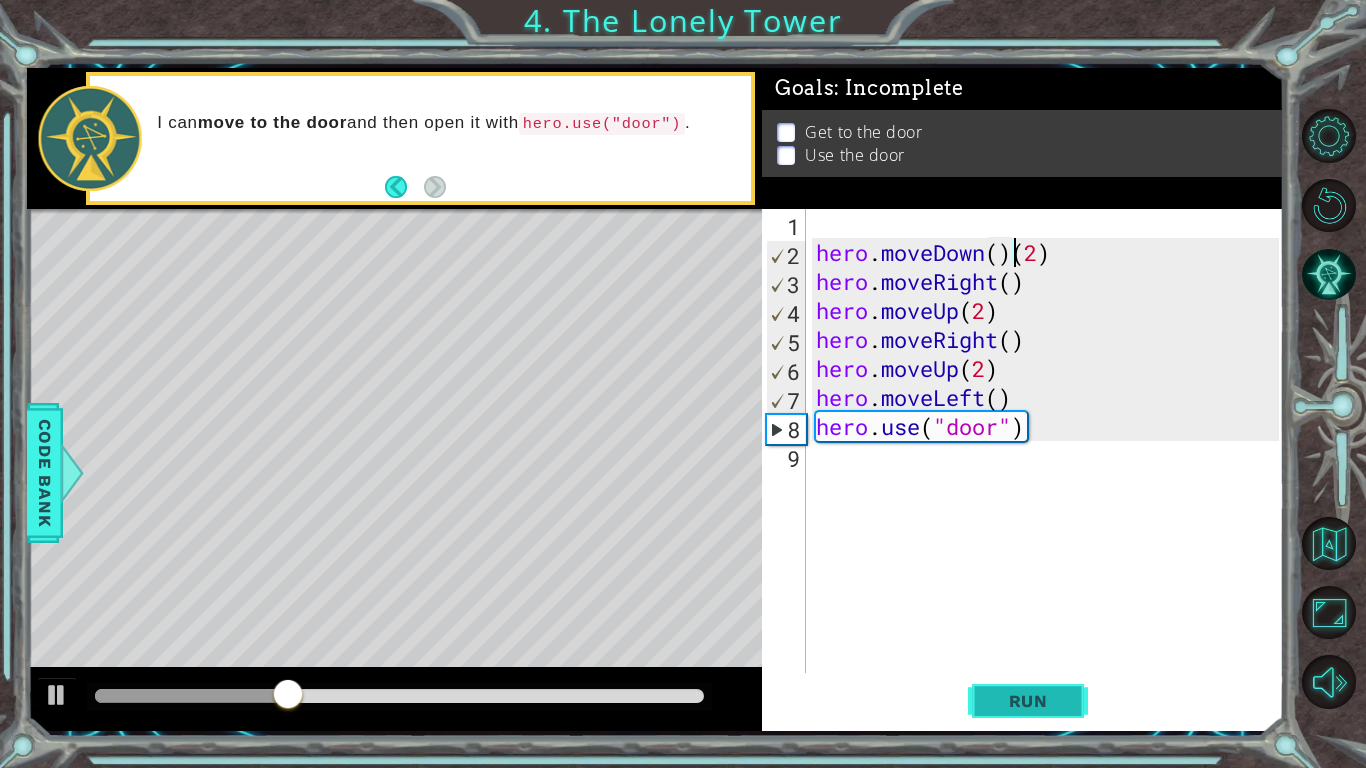 click on "Run" at bounding box center (1028, 701) 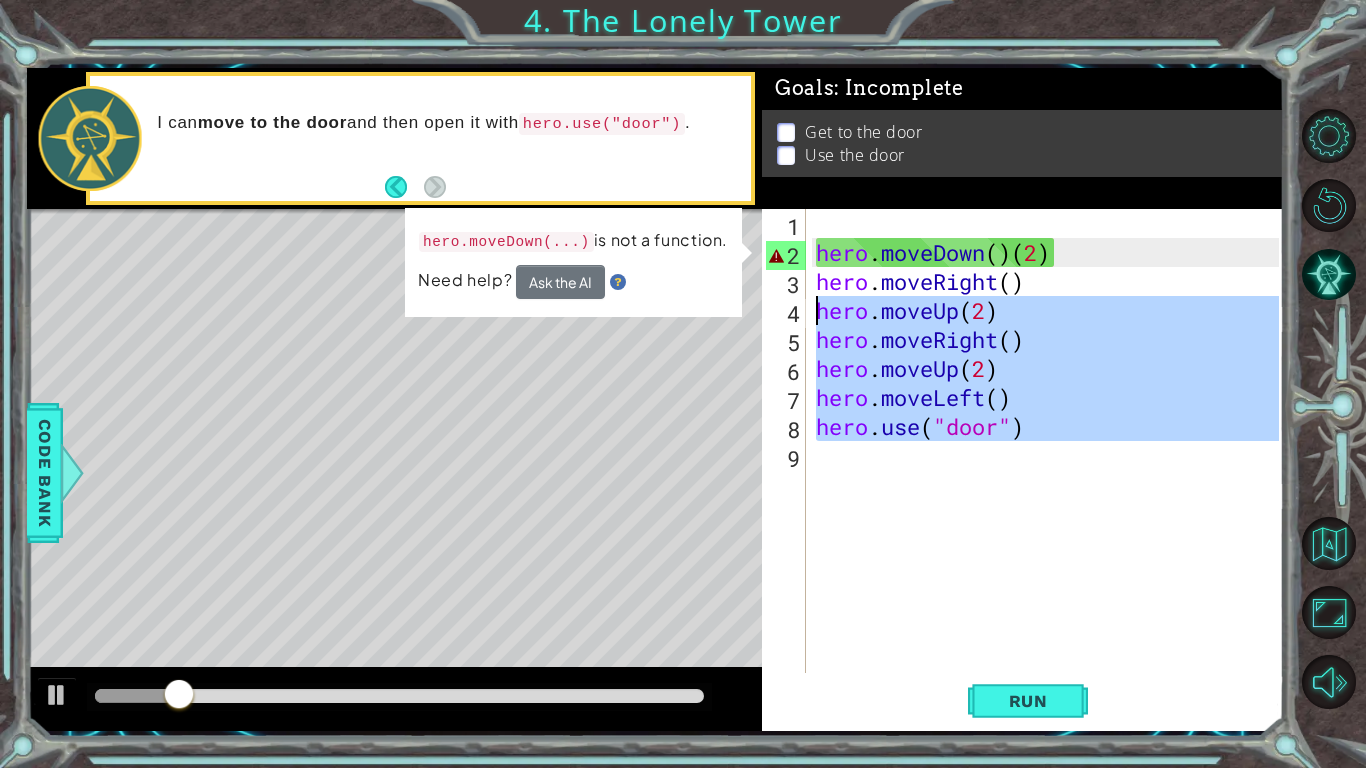 drag, startPoint x: 1005, startPoint y: 583, endPoint x: 646, endPoint y: 186, distance: 535.2476 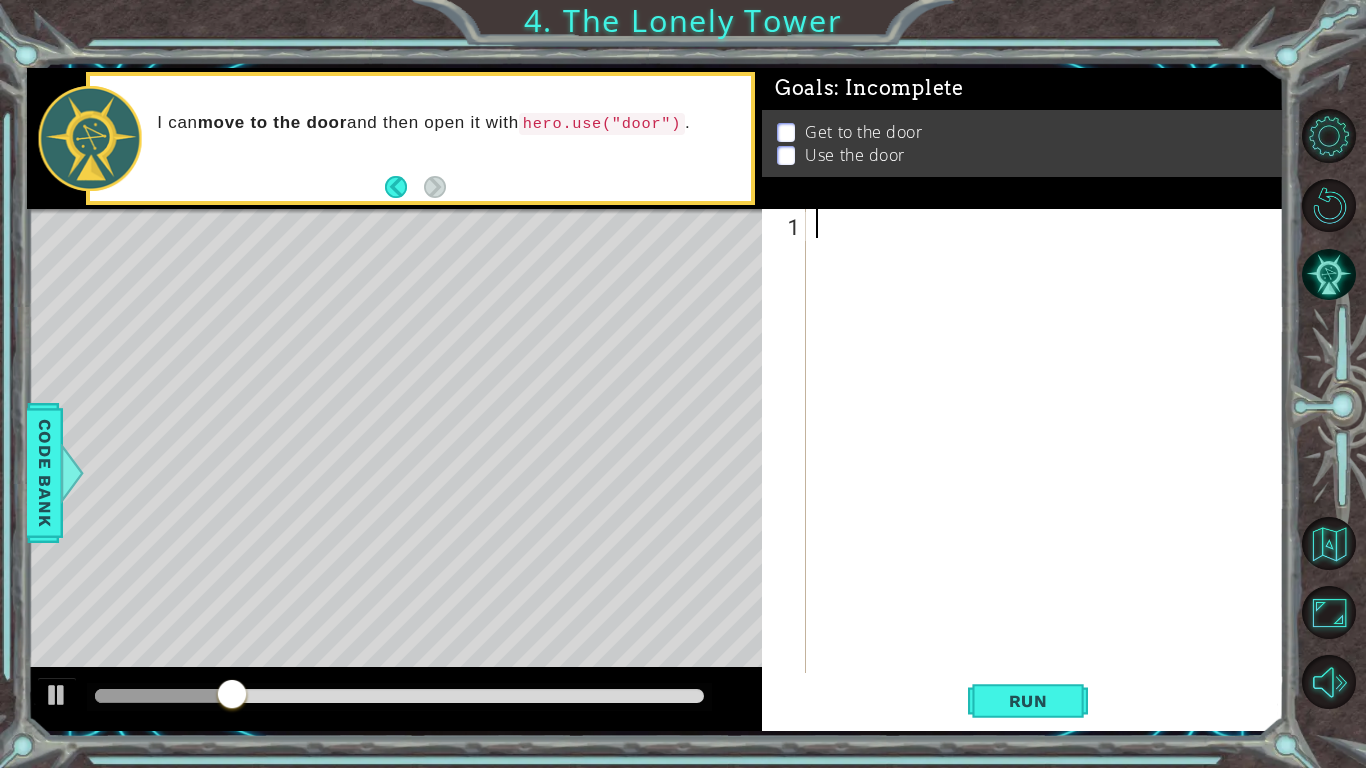 type on "/" 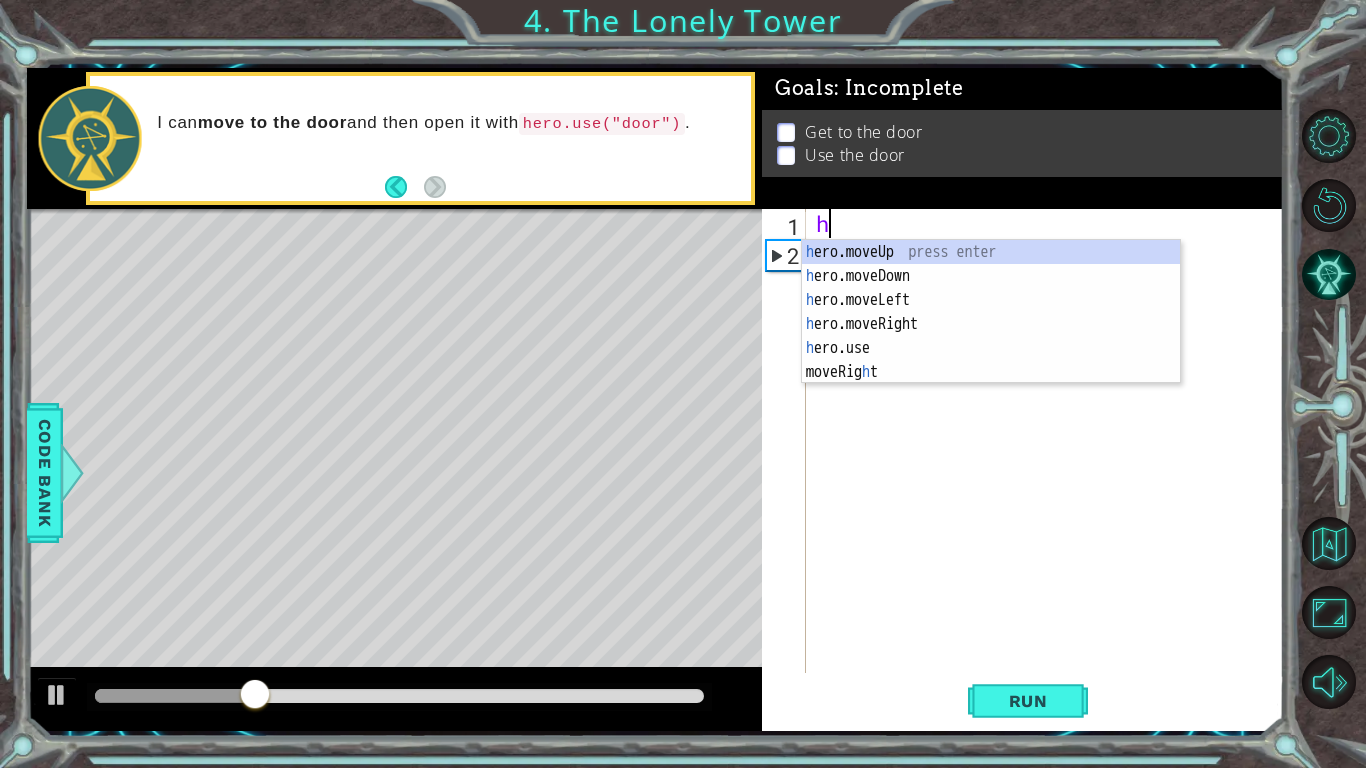 type on "he" 